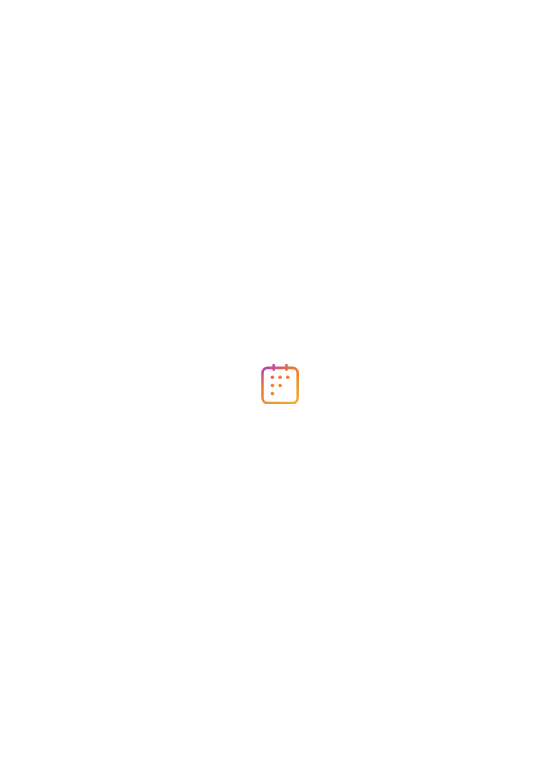 scroll, scrollTop: 0, scrollLeft: 0, axis: both 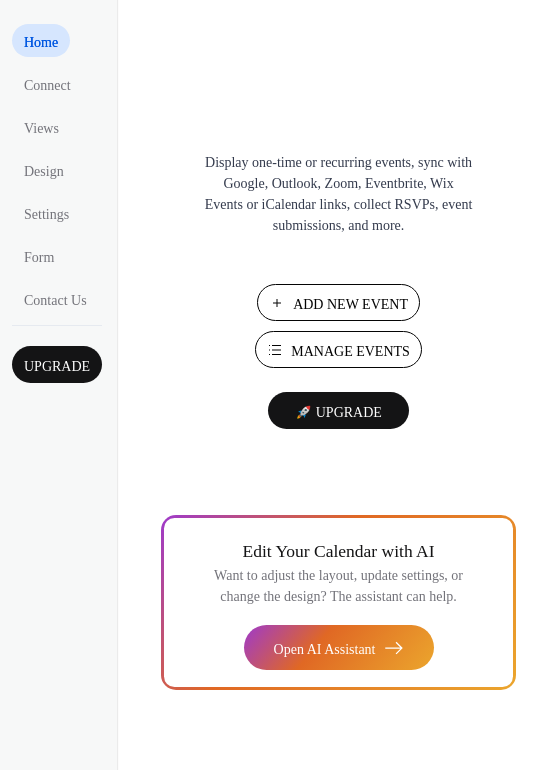 click on "Add New Event" at bounding box center [350, 304] 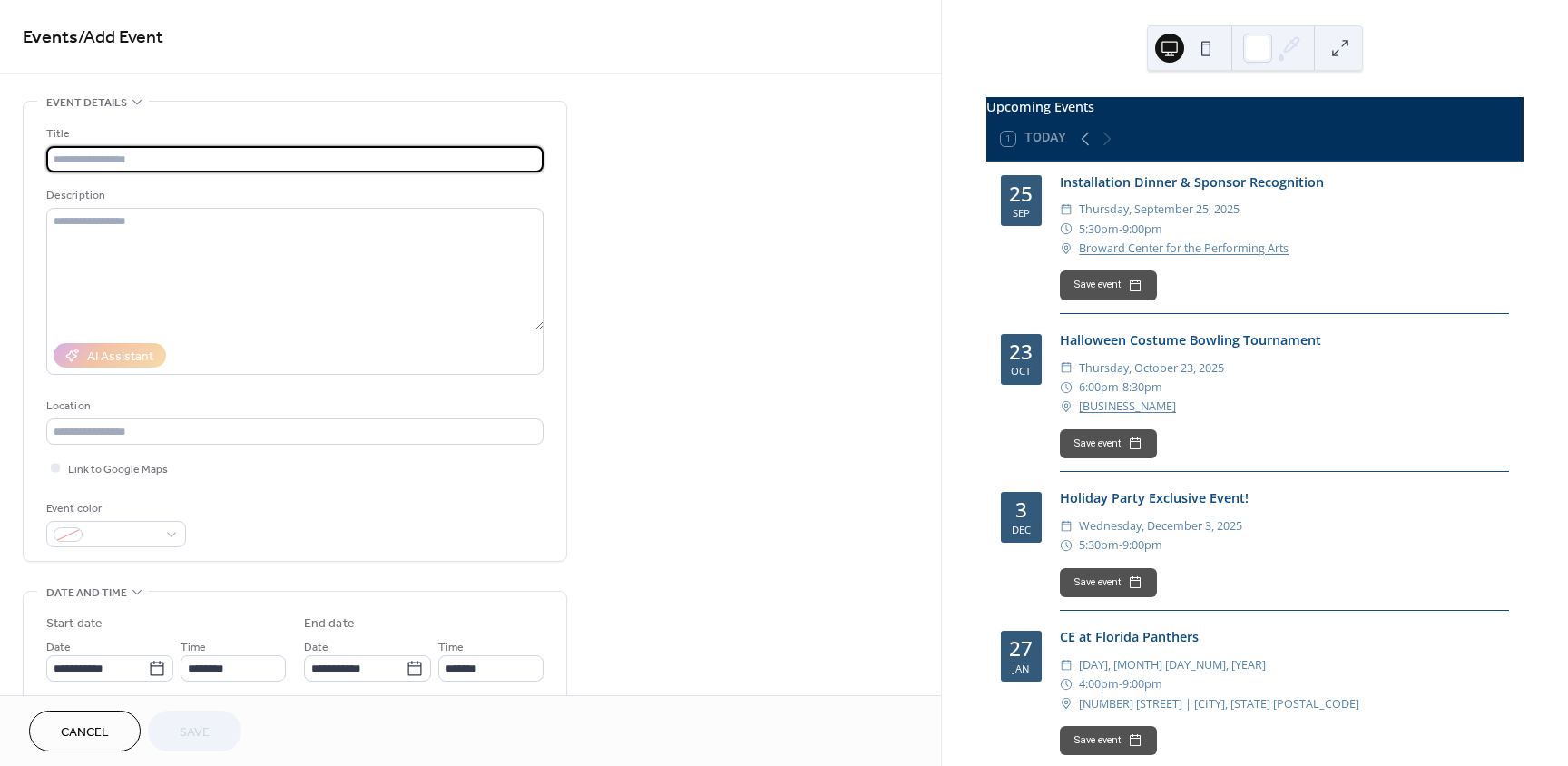 scroll, scrollTop: 0, scrollLeft: 0, axis: both 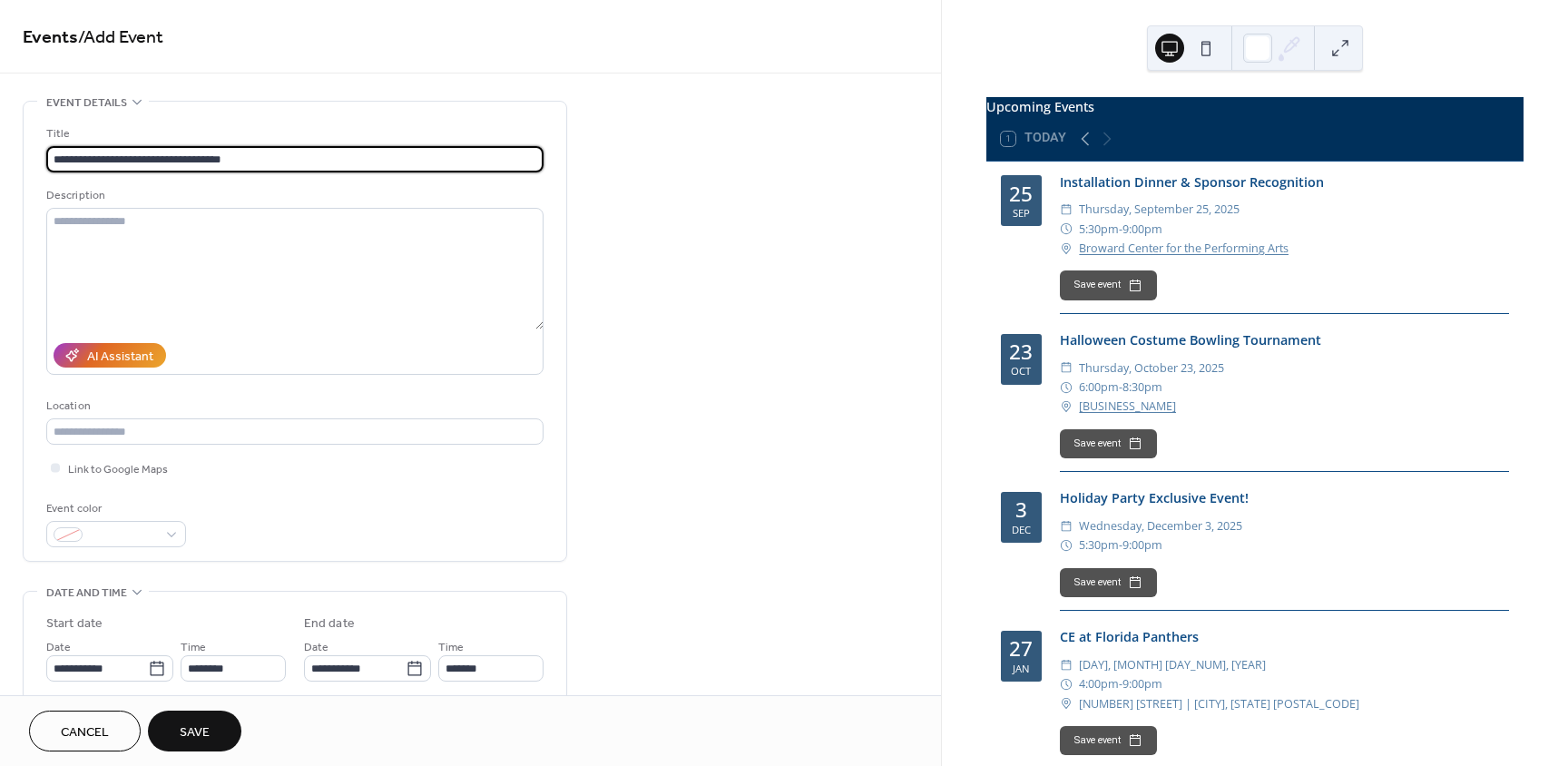 click on "**********" at bounding box center (295, 159) 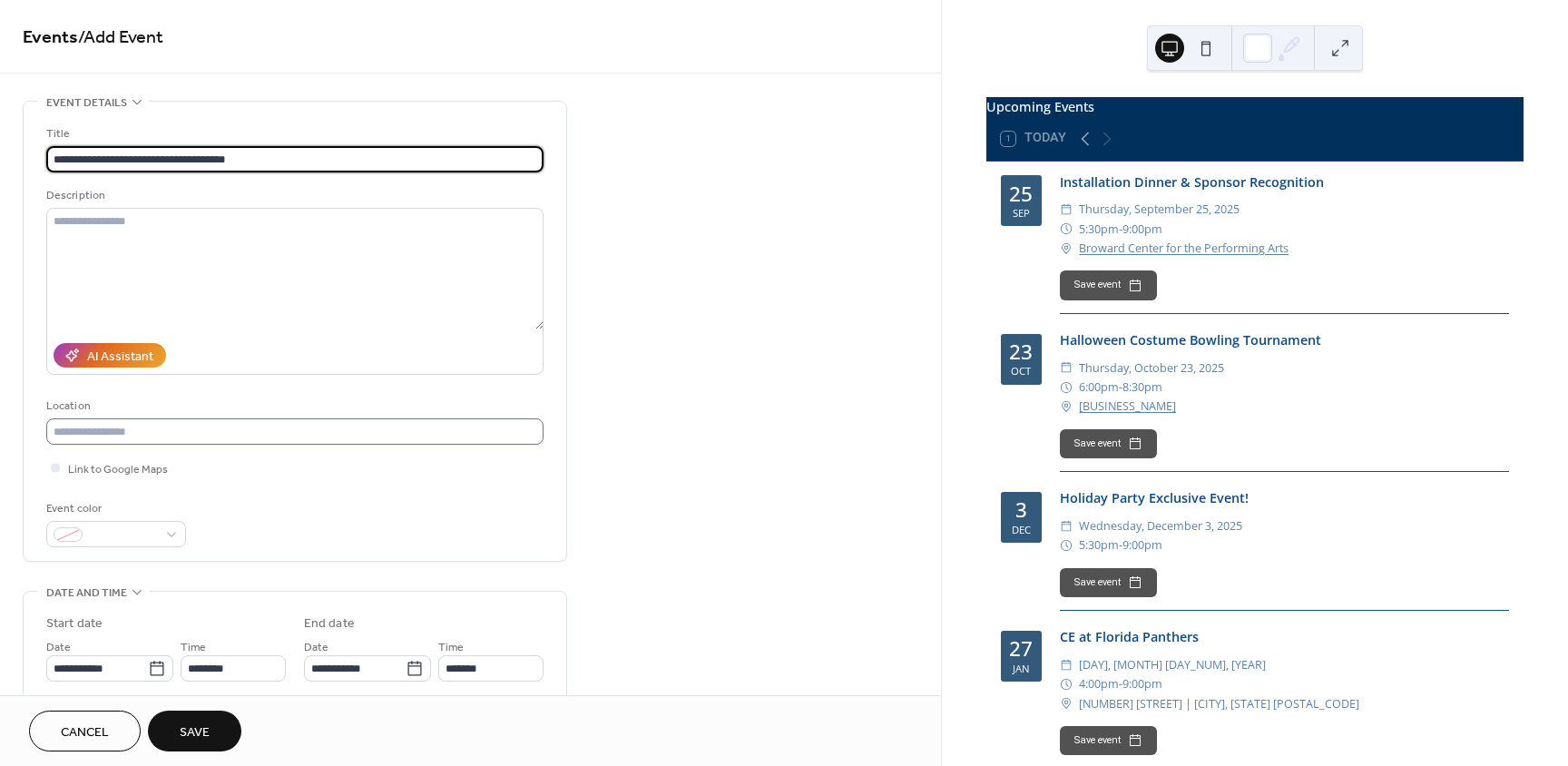 type on "**********" 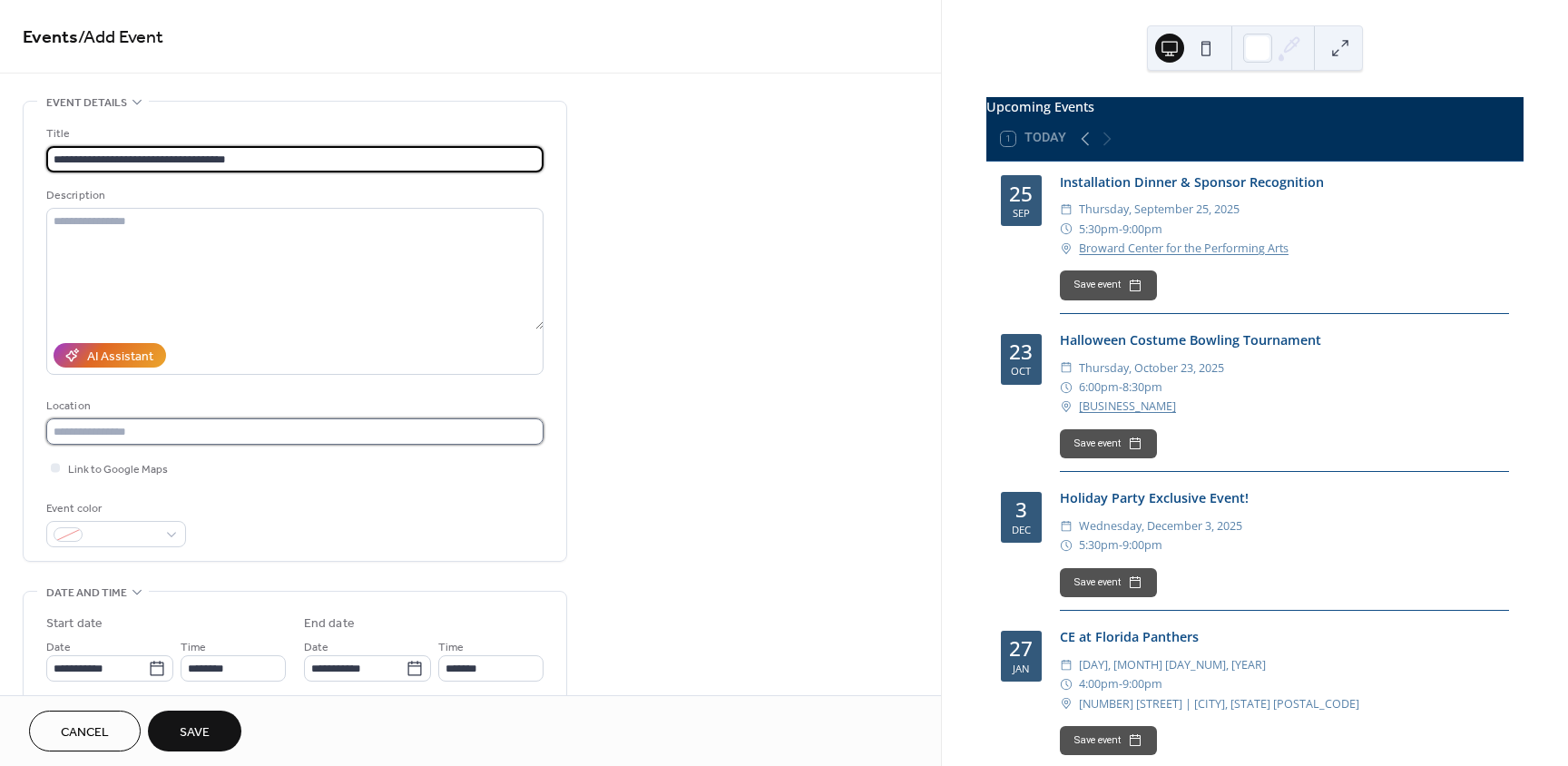 click at bounding box center (295, 431) 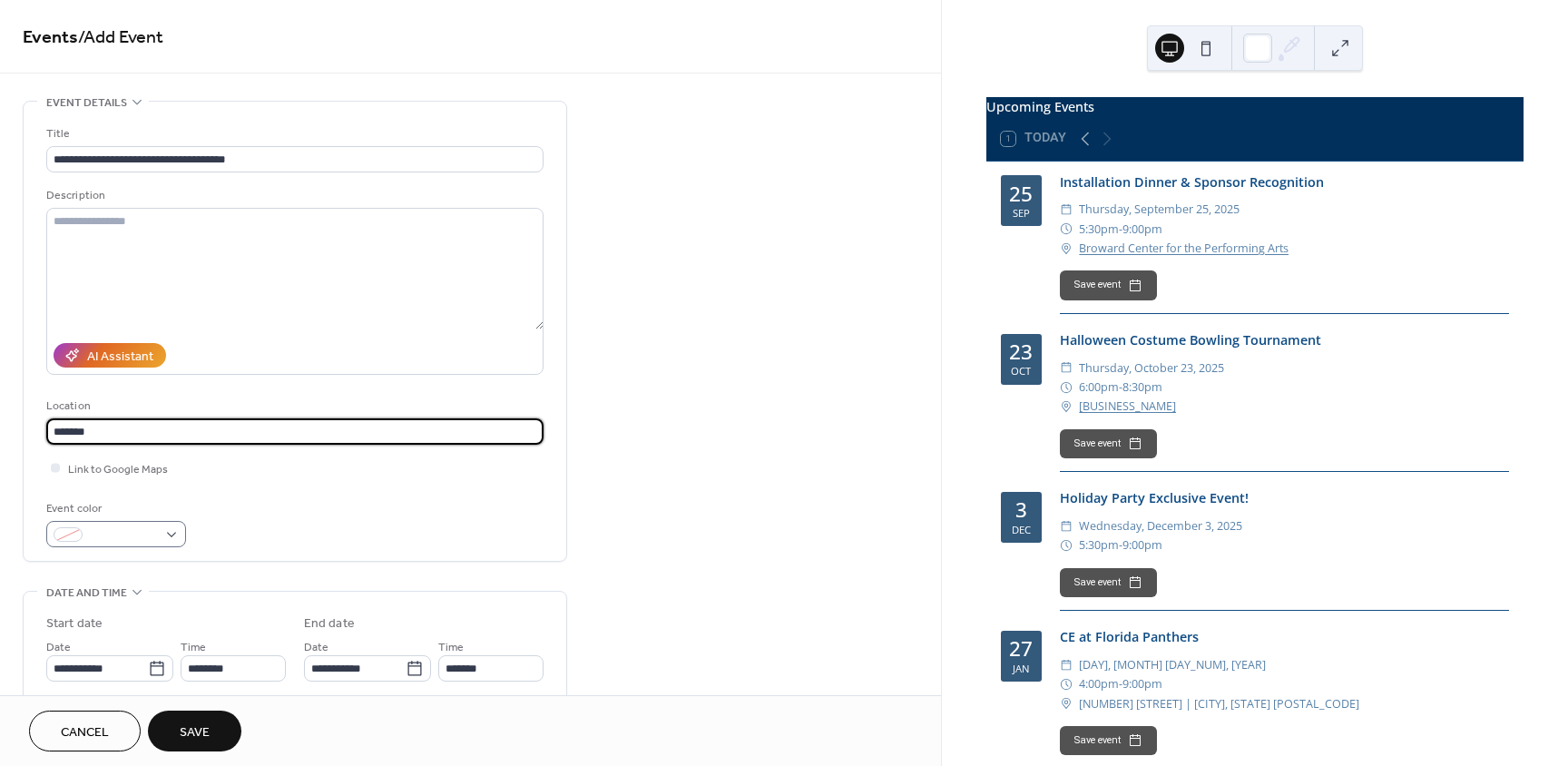 type on "*******" 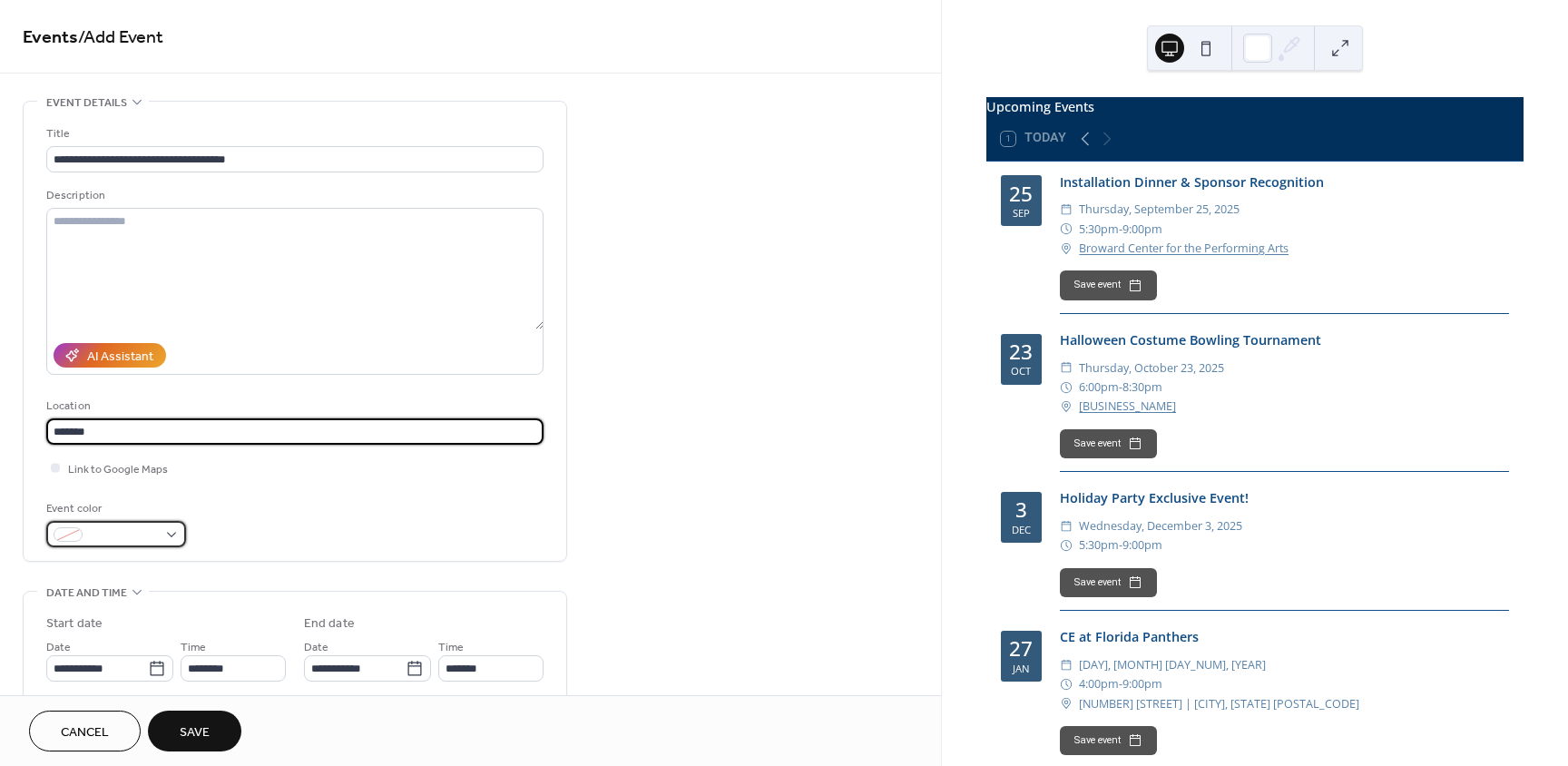 click at bounding box center (123, 535) 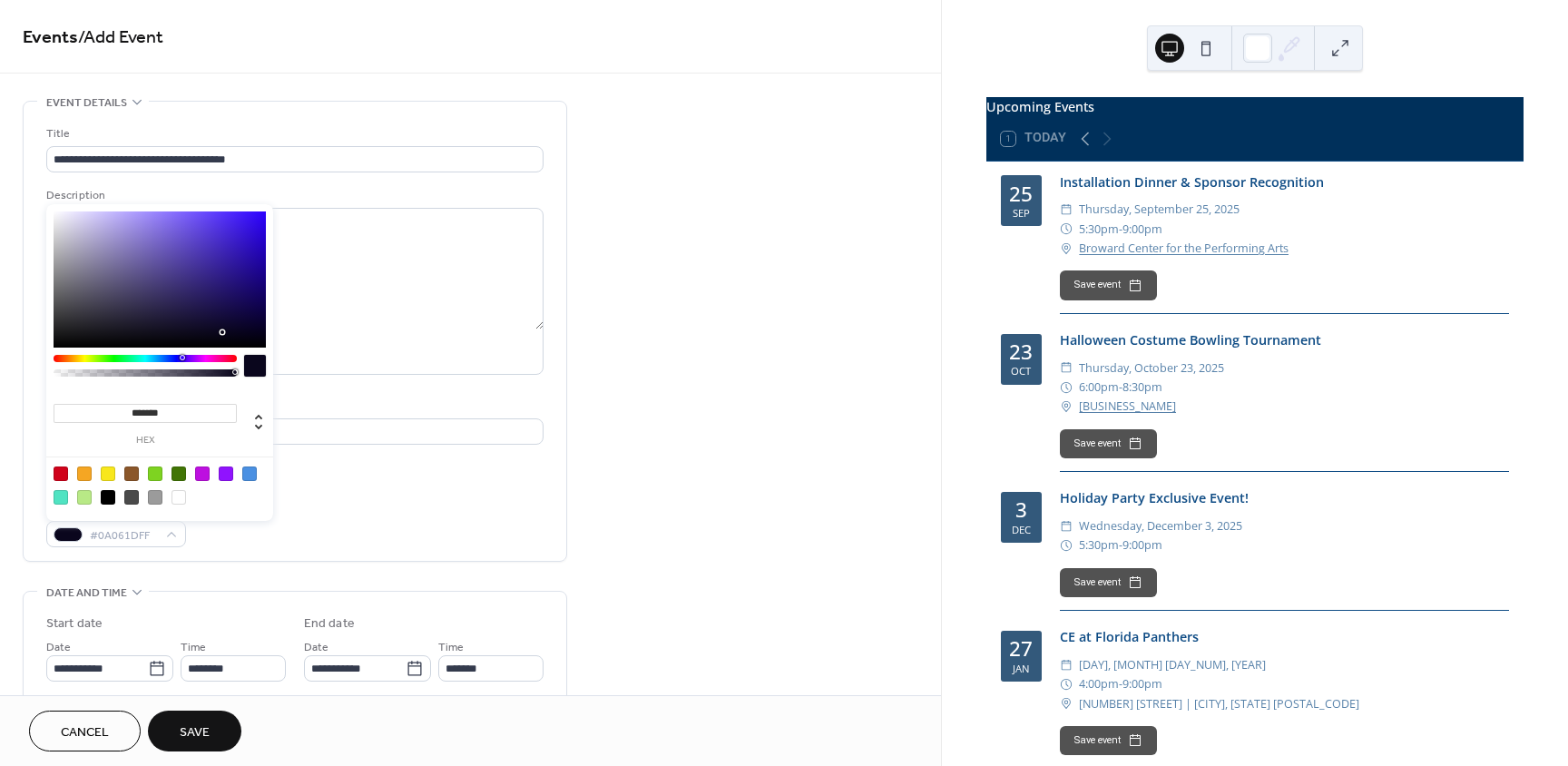 click at bounding box center [160, 280] 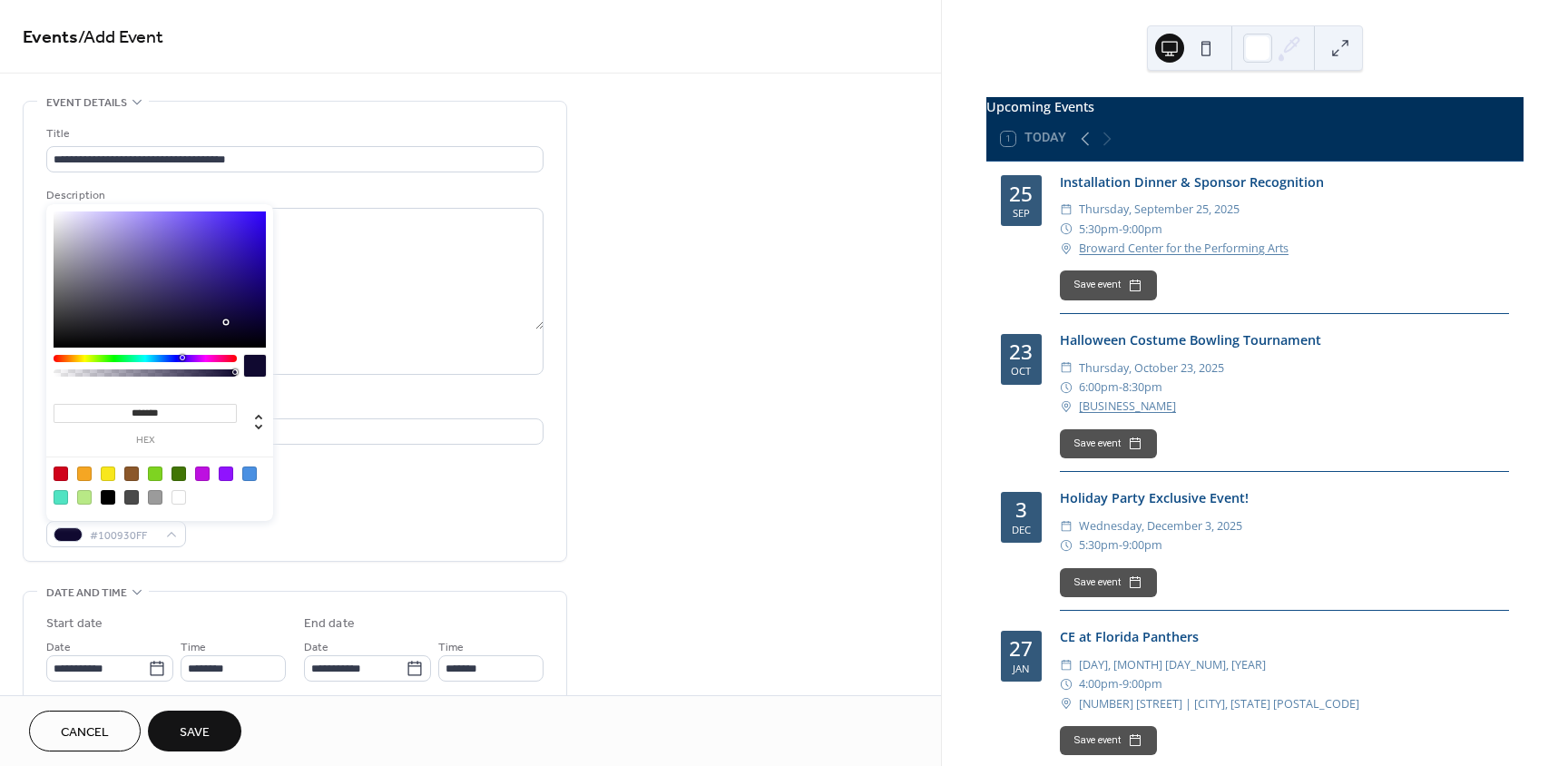 type on "*******" 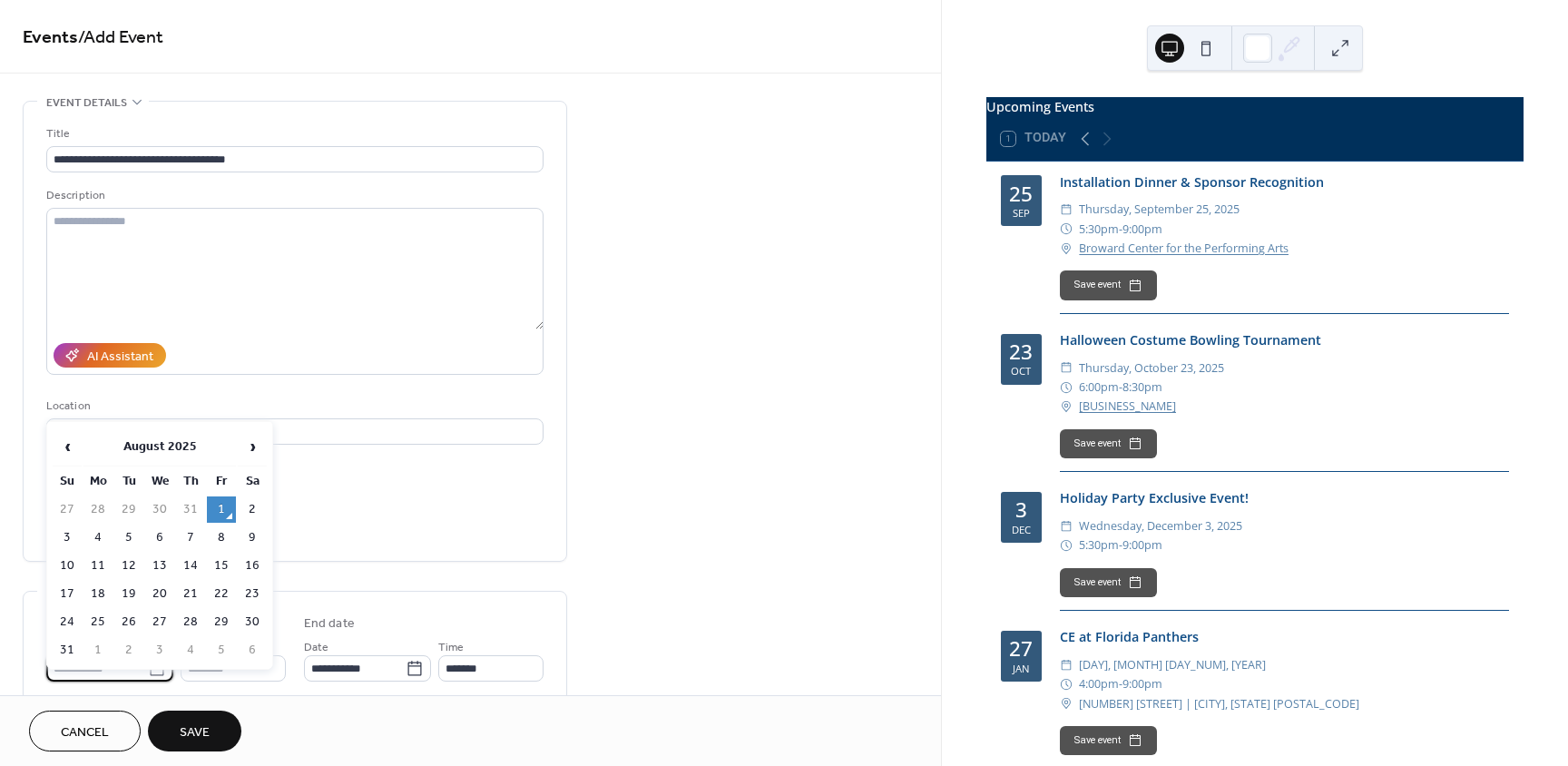 click on "**********" at bounding box center [97, 668] 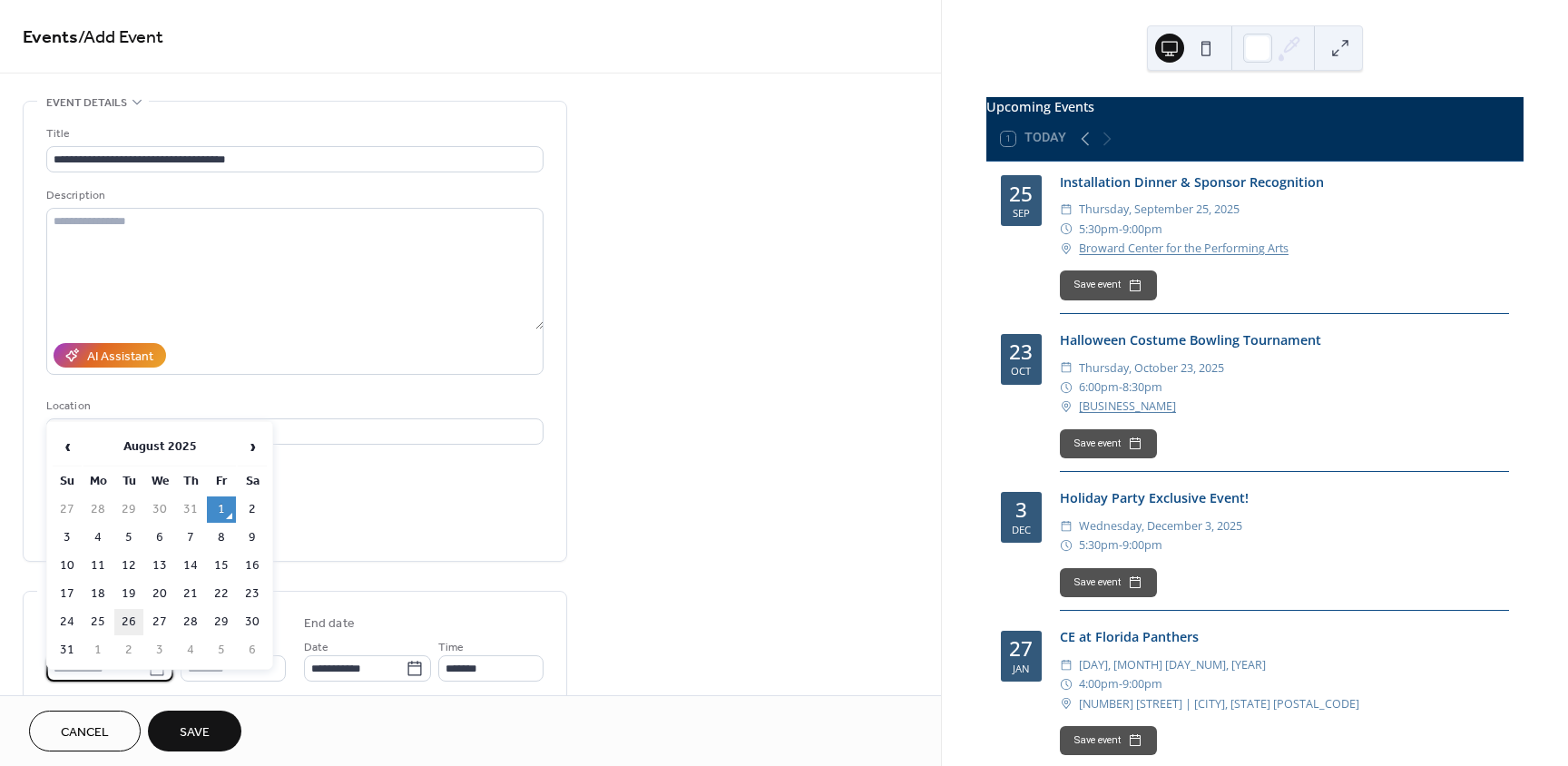 click on "26" at bounding box center [129, 622] 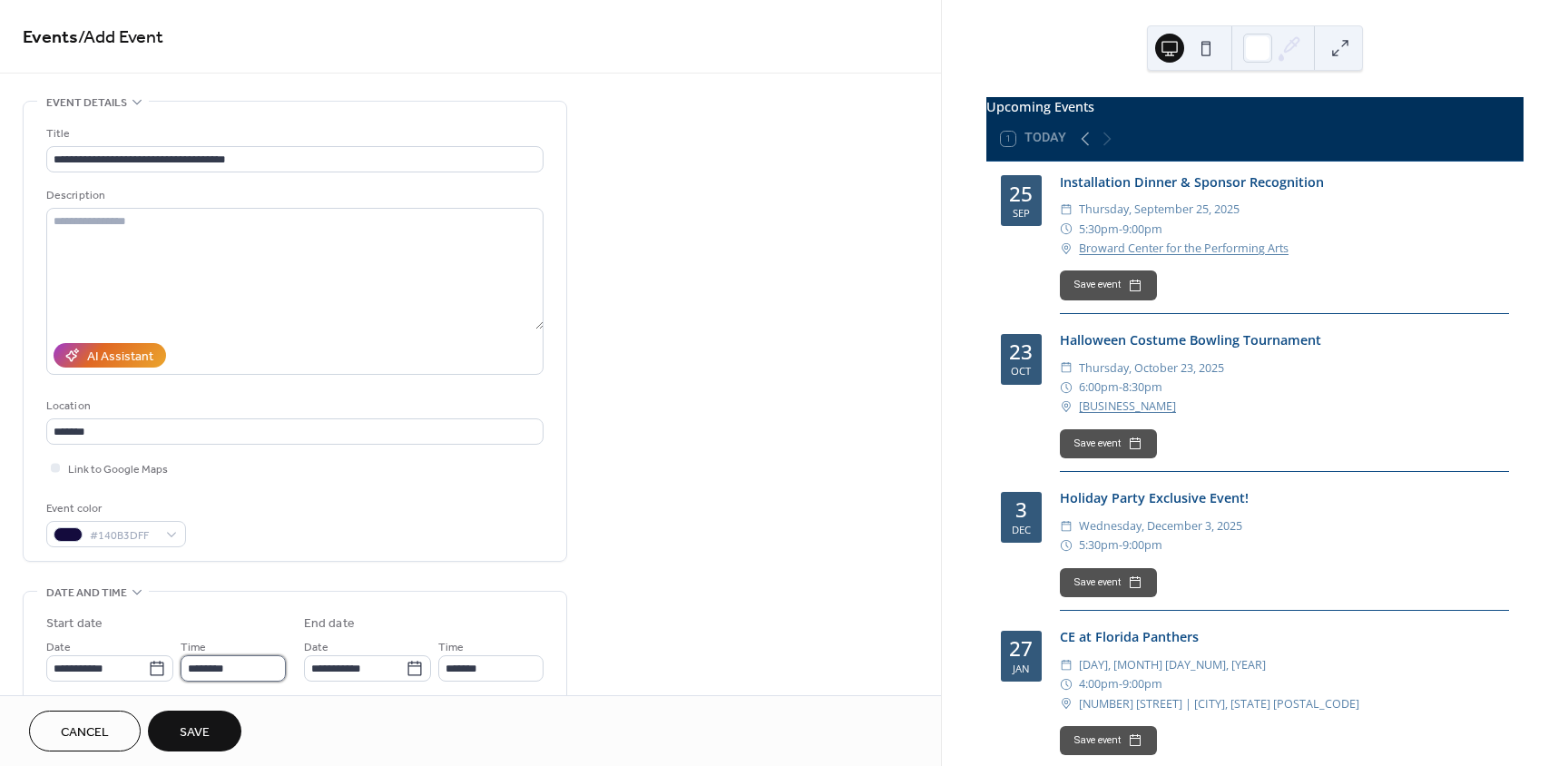 click on "********" at bounding box center [233, 668] 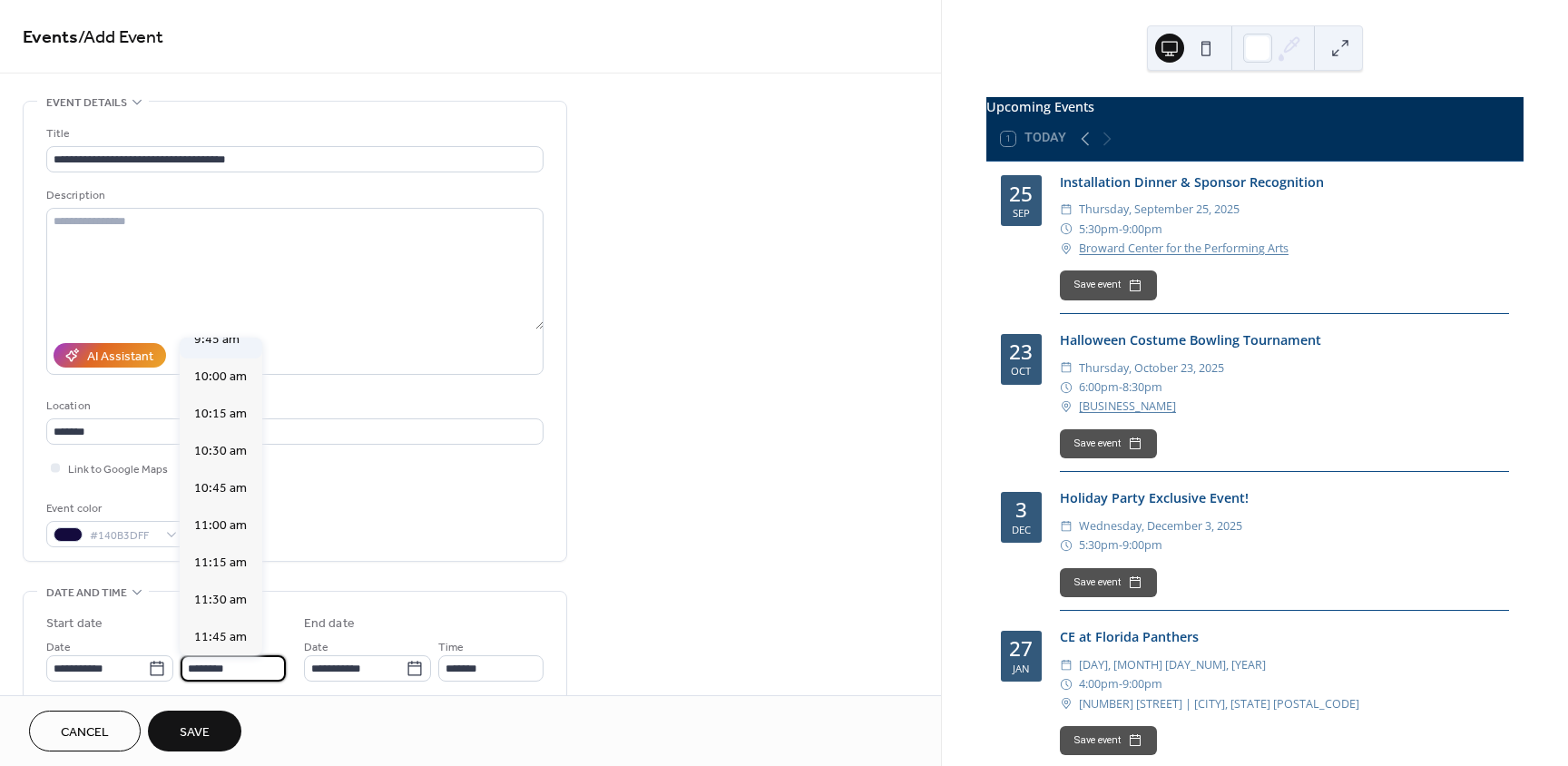 scroll, scrollTop: 1423, scrollLeft: 0, axis: vertical 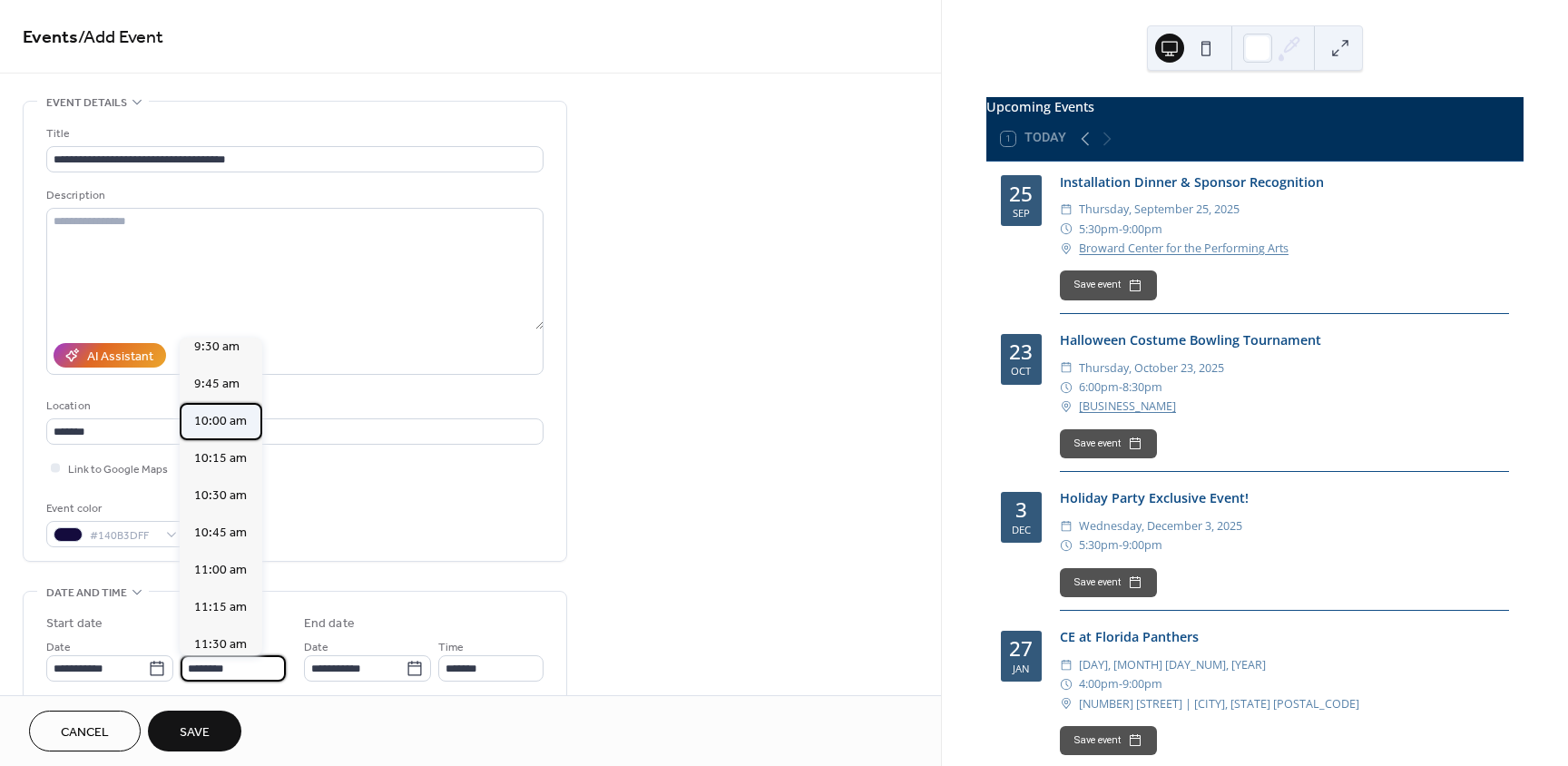 click on "10:00 am" at bounding box center [220, 421] 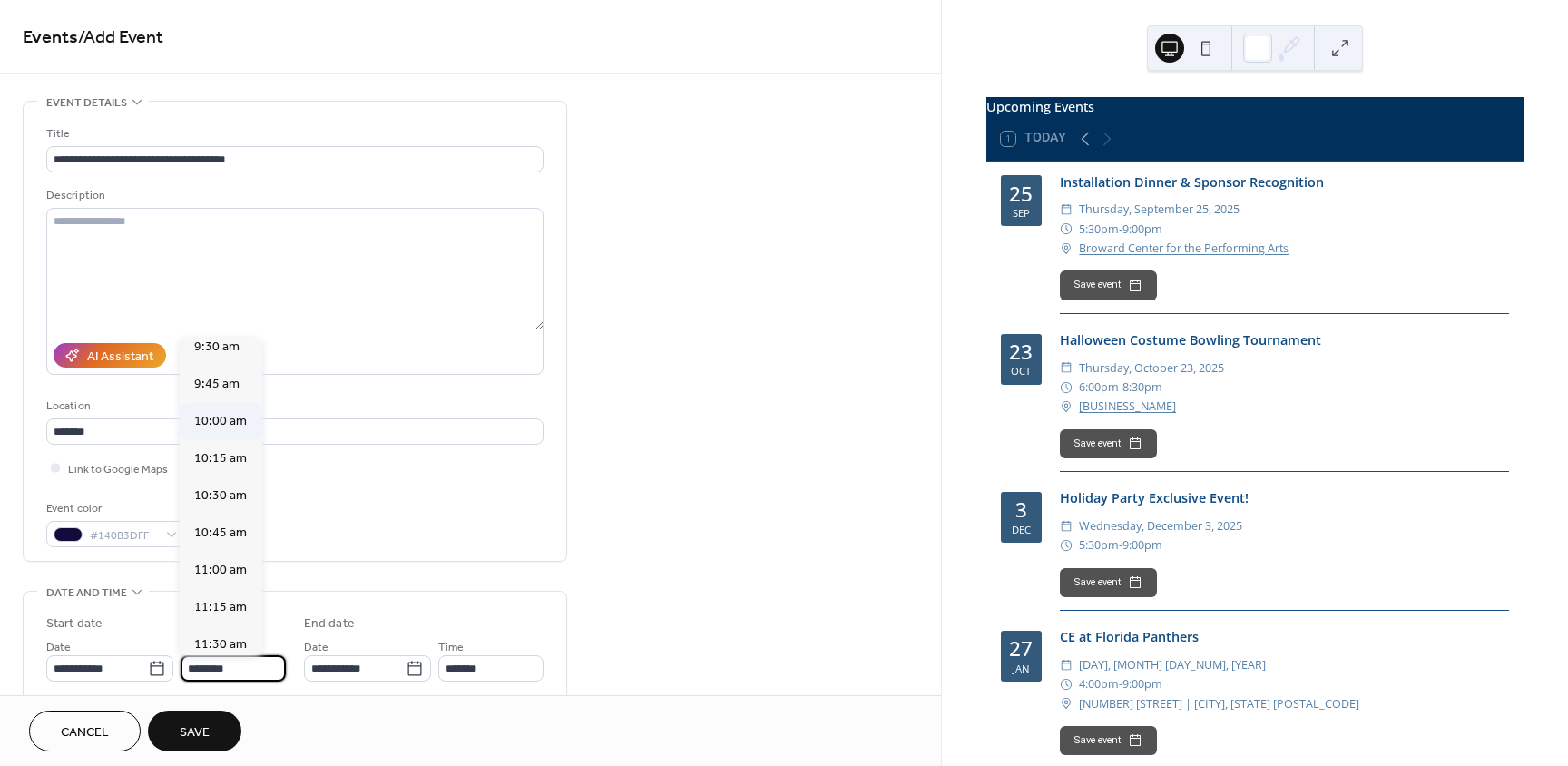type on "********" 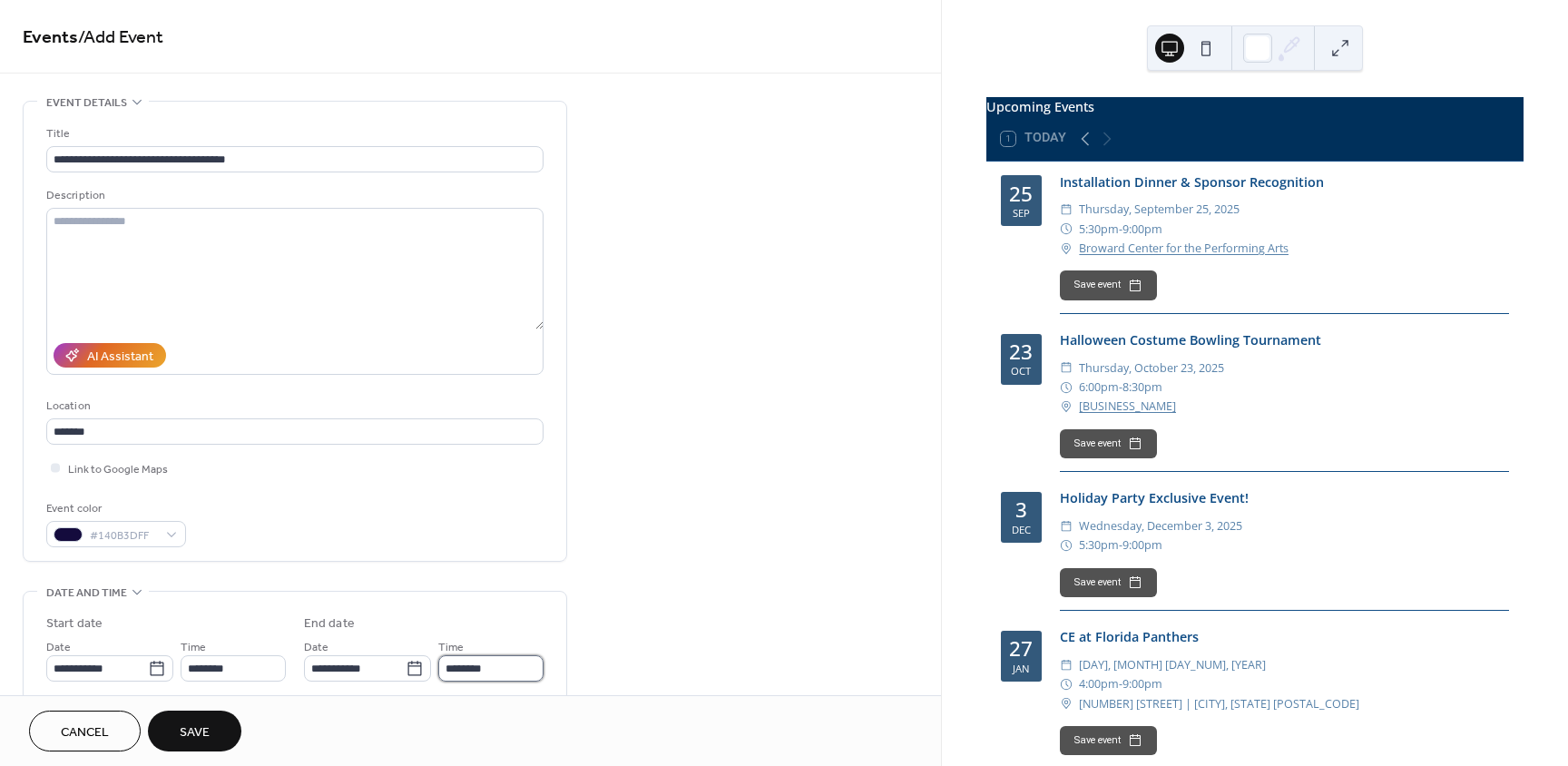click on "********" at bounding box center (491, 668) 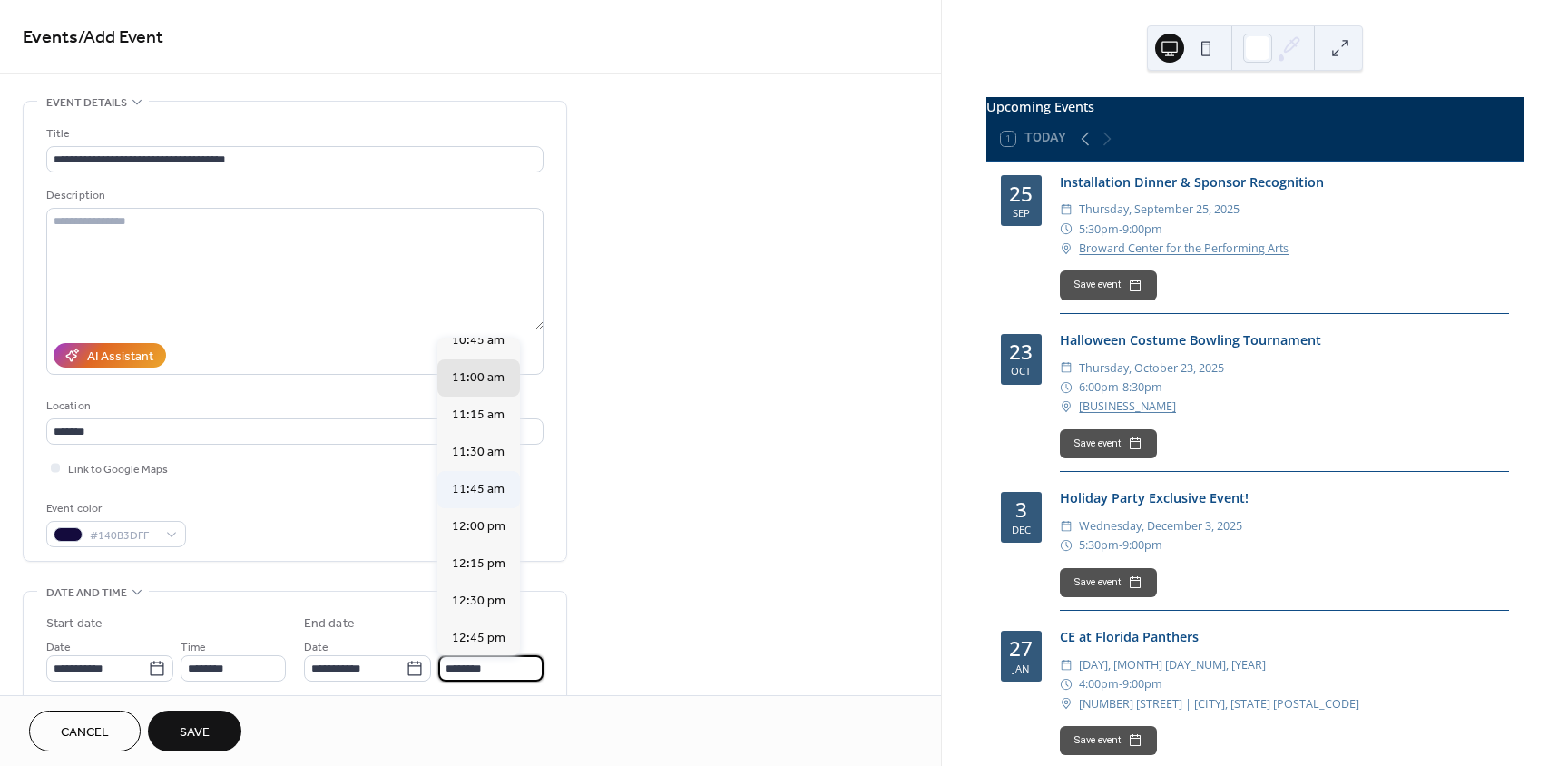 scroll, scrollTop: 91, scrollLeft: 0, axis: vertical 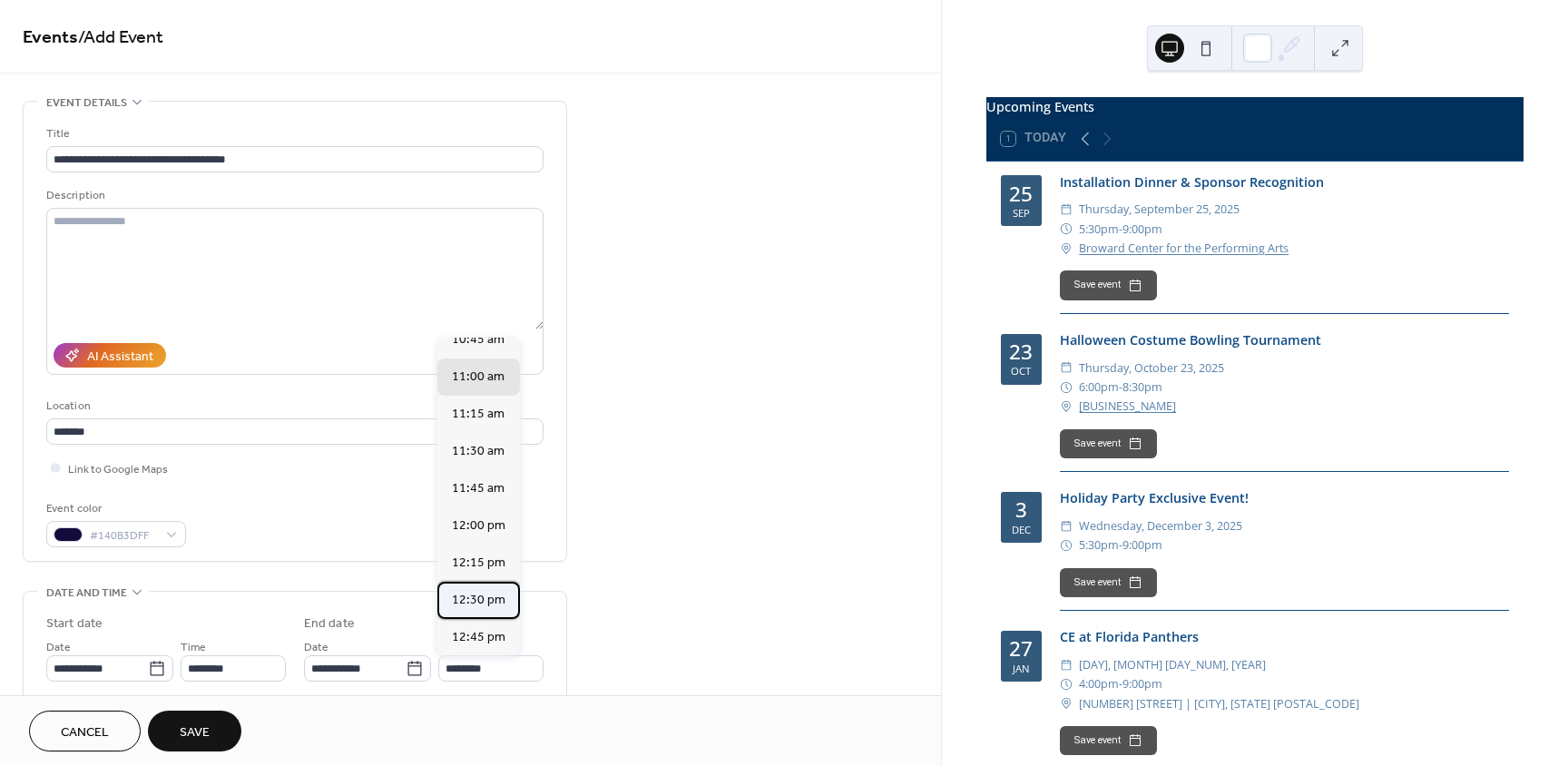 click on "12:30 pm" at bounding box center [478, 600] 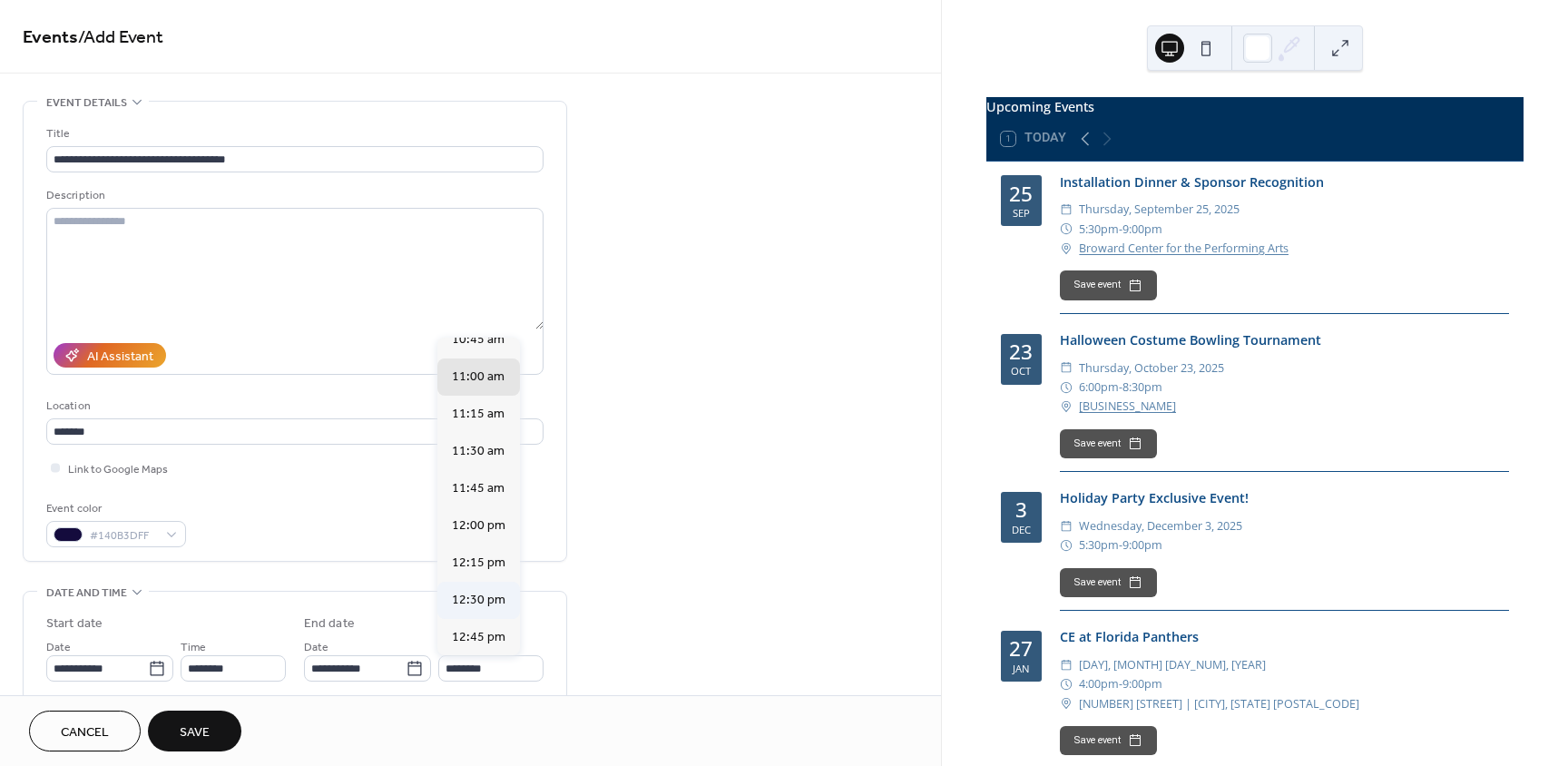 type on "********" 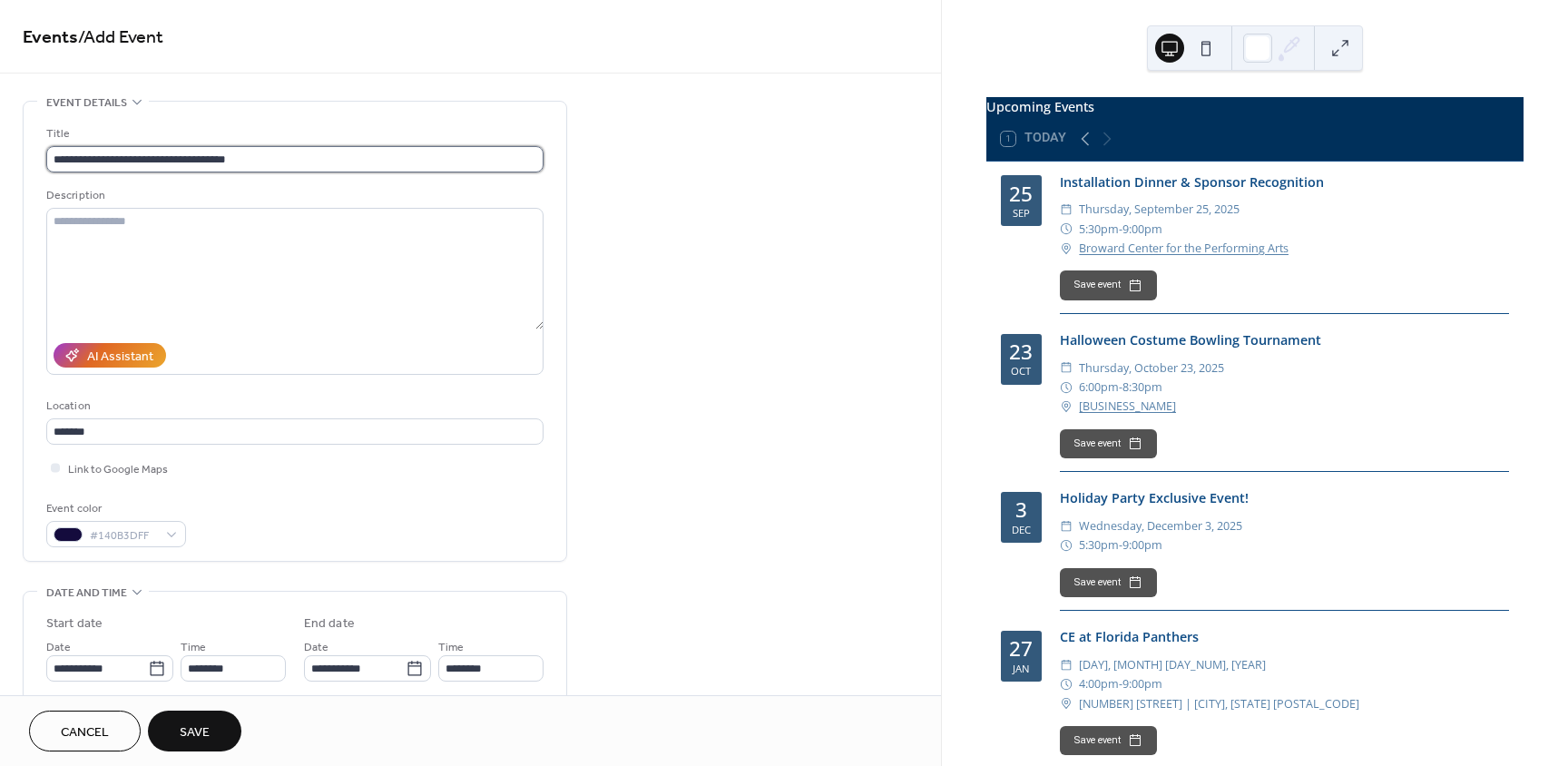 click on "**********" at bounding box center (295, 159) 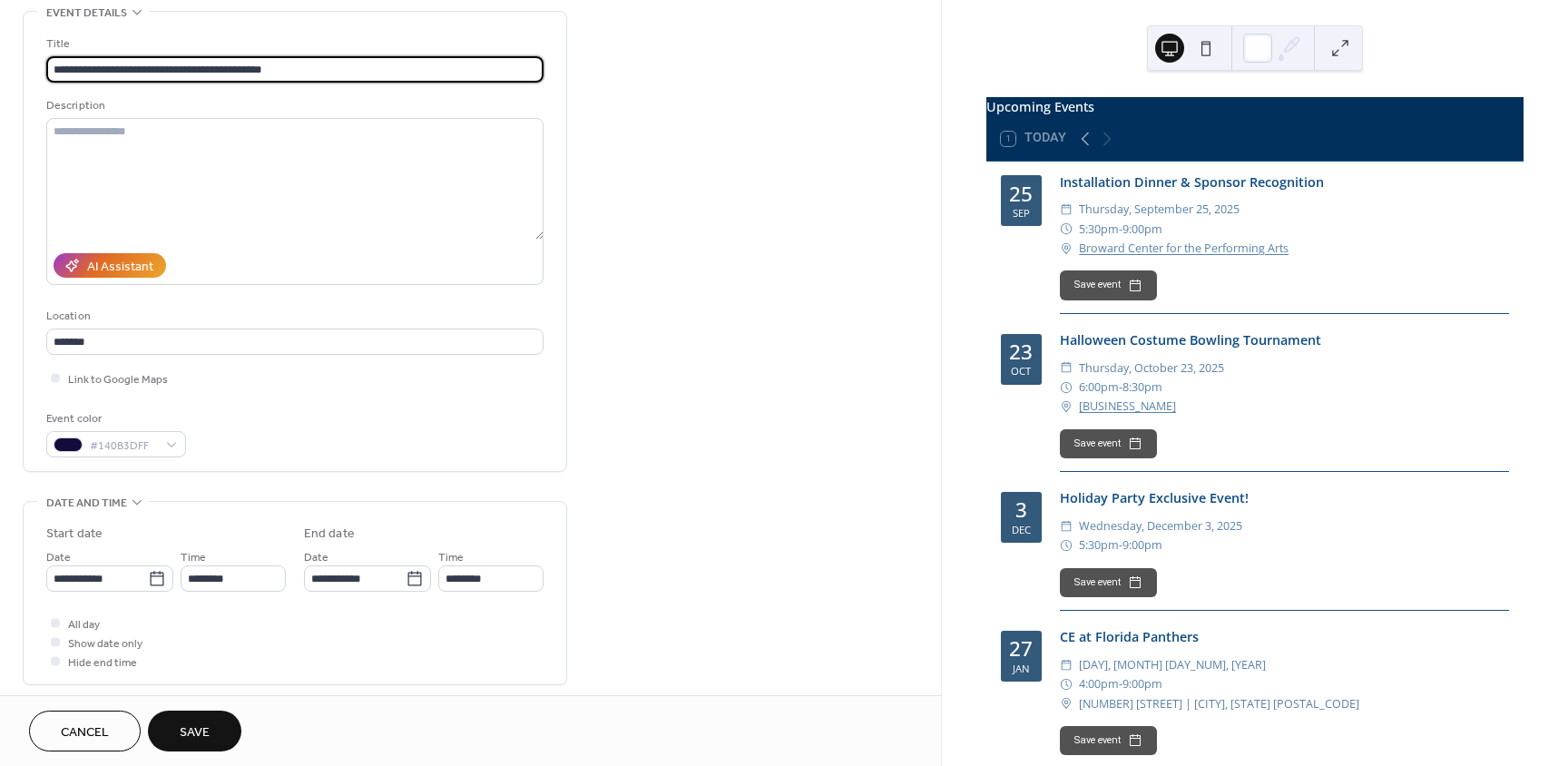 scroll, scrollTop: 91, scrollLeft: 0, axis: vertical 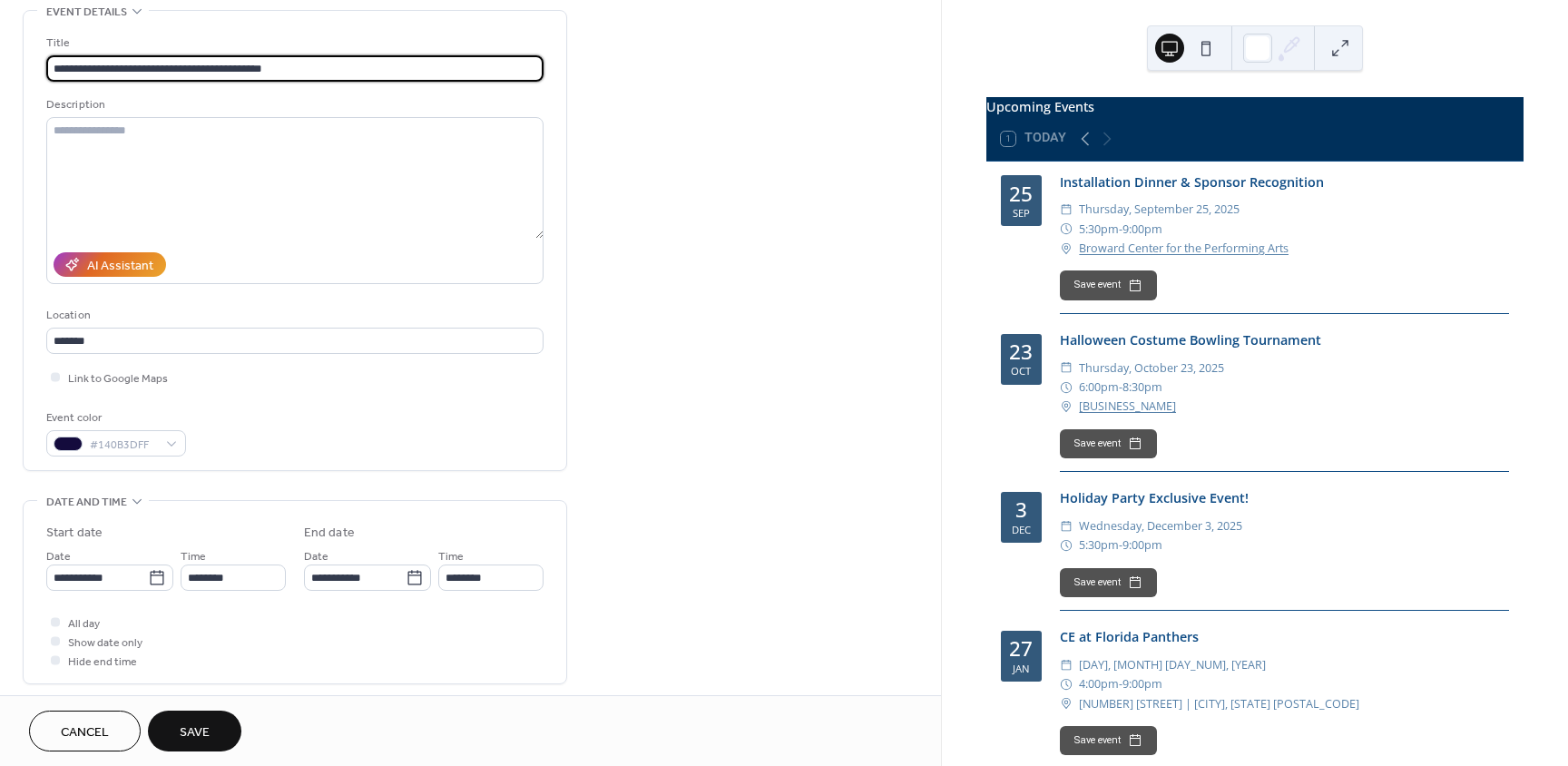 type on "**********" 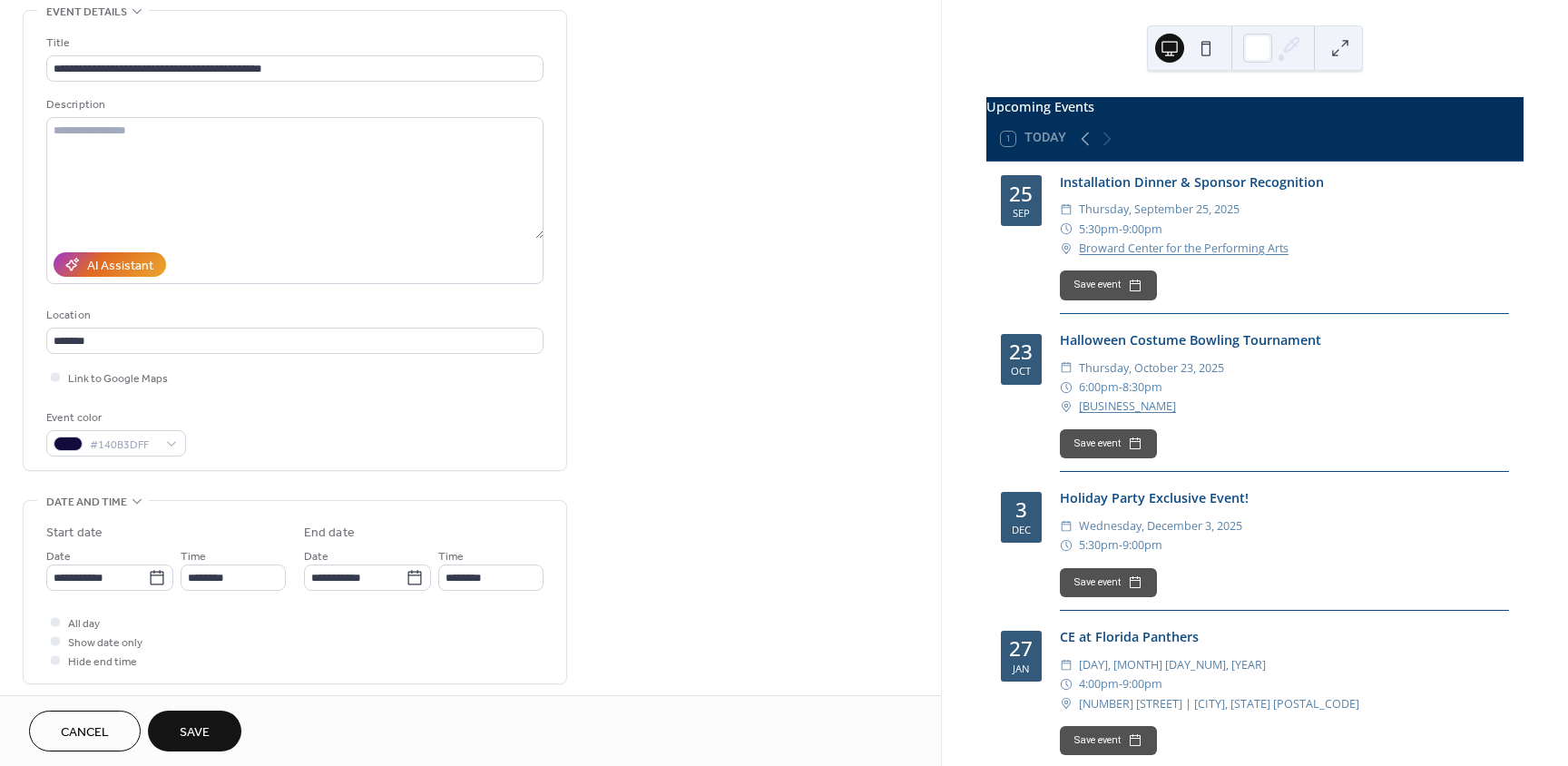 click on "Save" at bounding box center [194, 732] 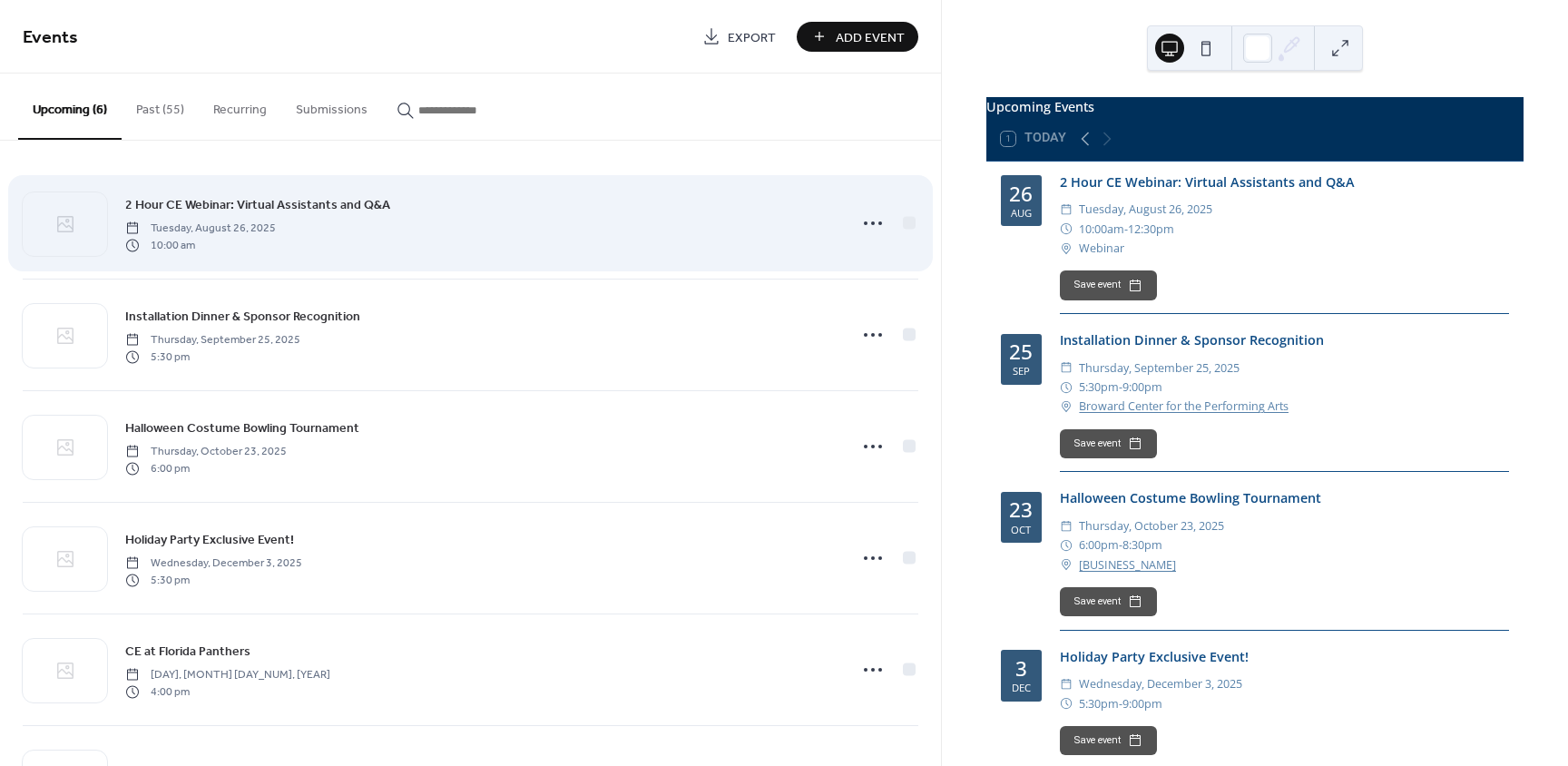 click on "2 Hour CE Webinar: Virtual Assistants  and Q&A" at bounding box center (258, 205) 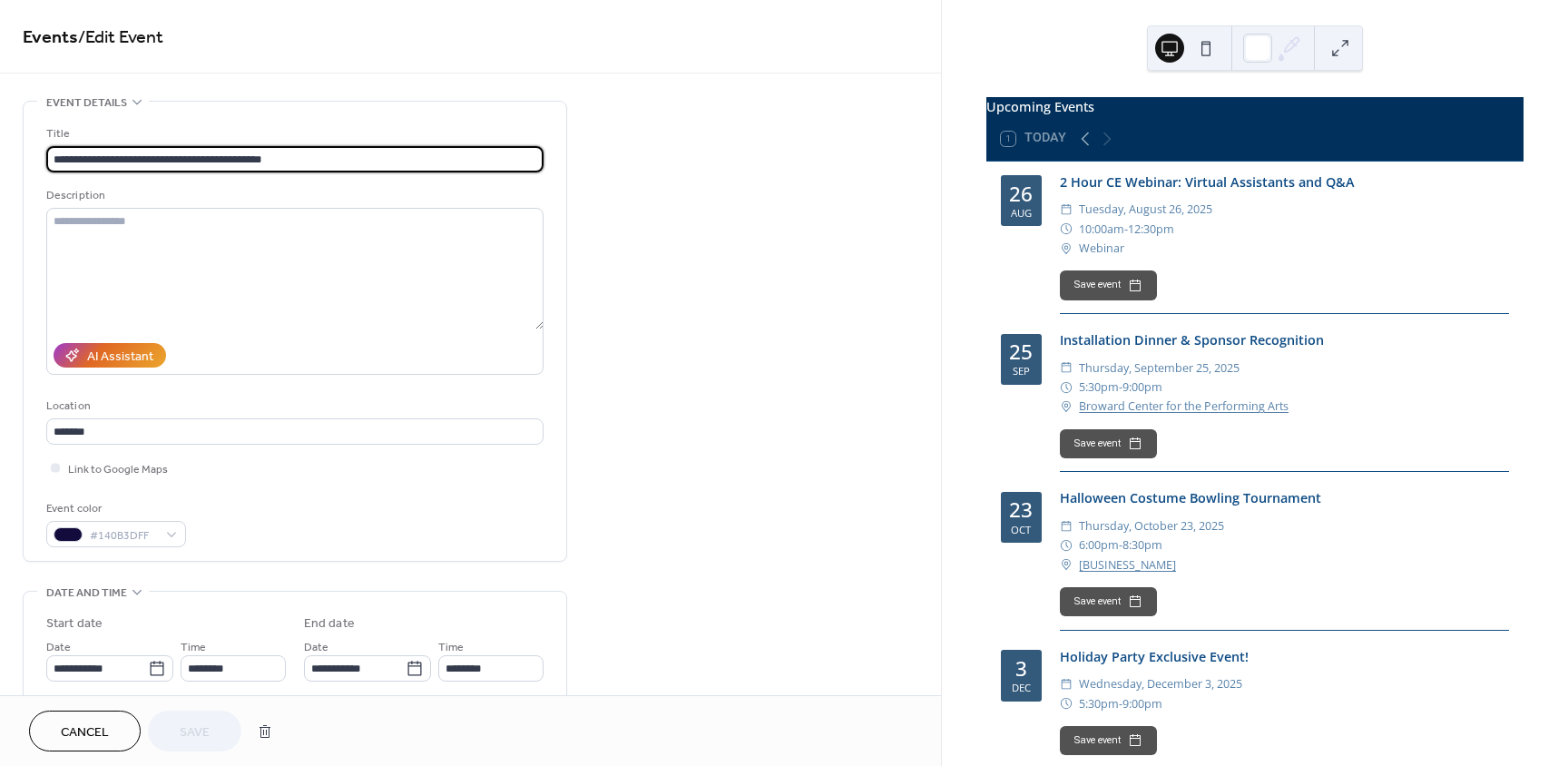 click on "**********" at bounding box center [295, 159] 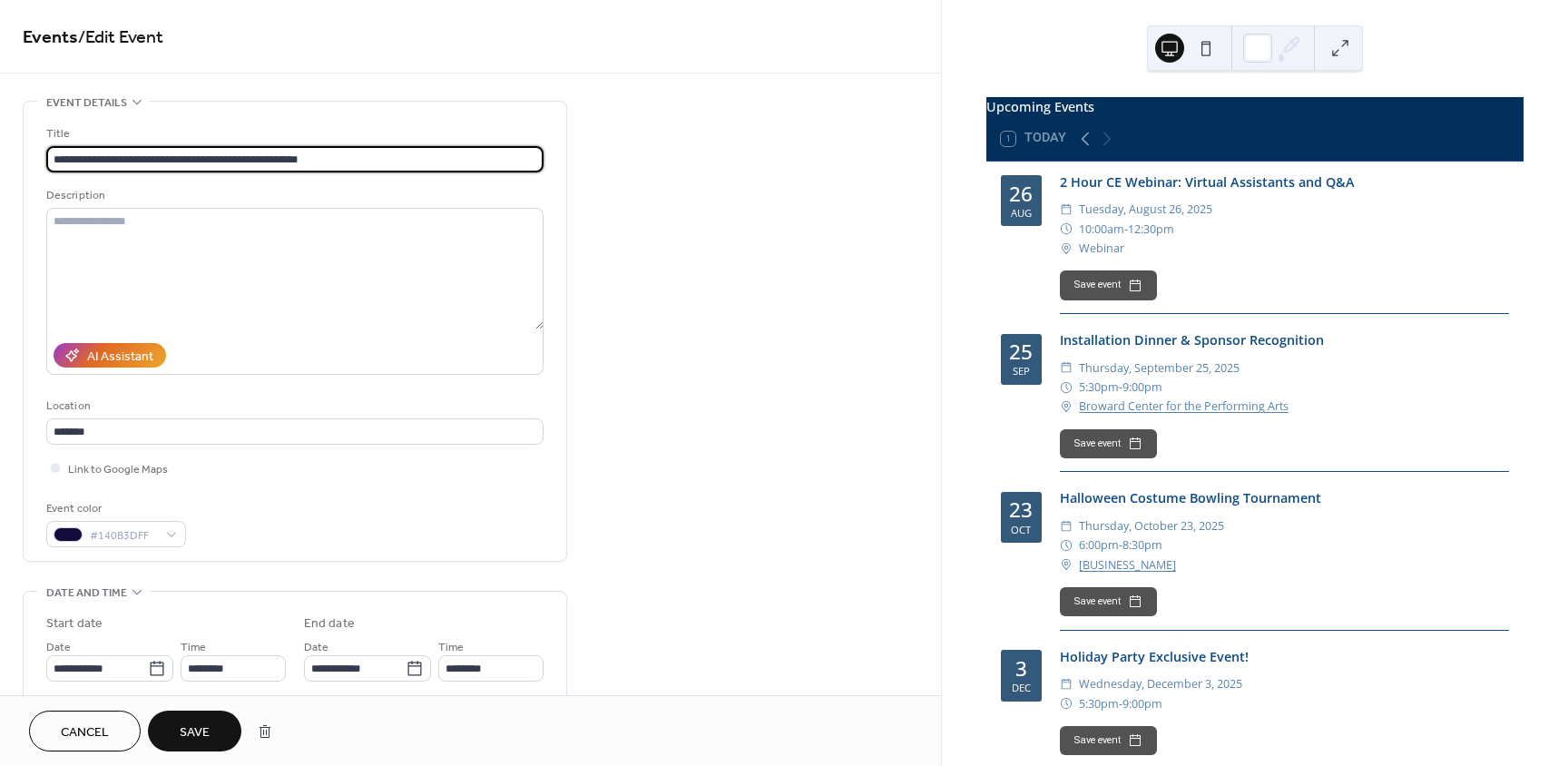 type on "**********" 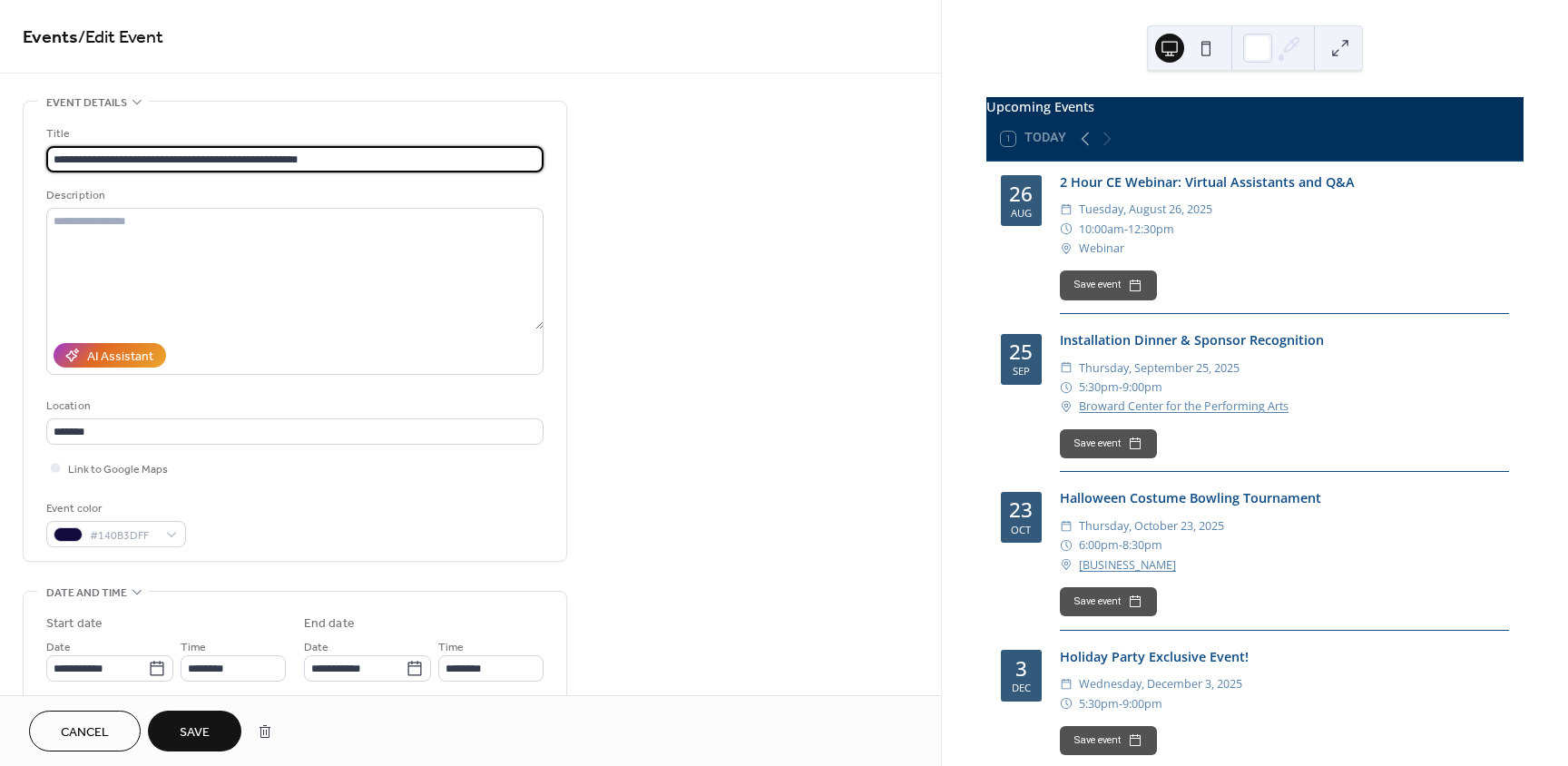 click on "Save" at bounding box center (194, 732) 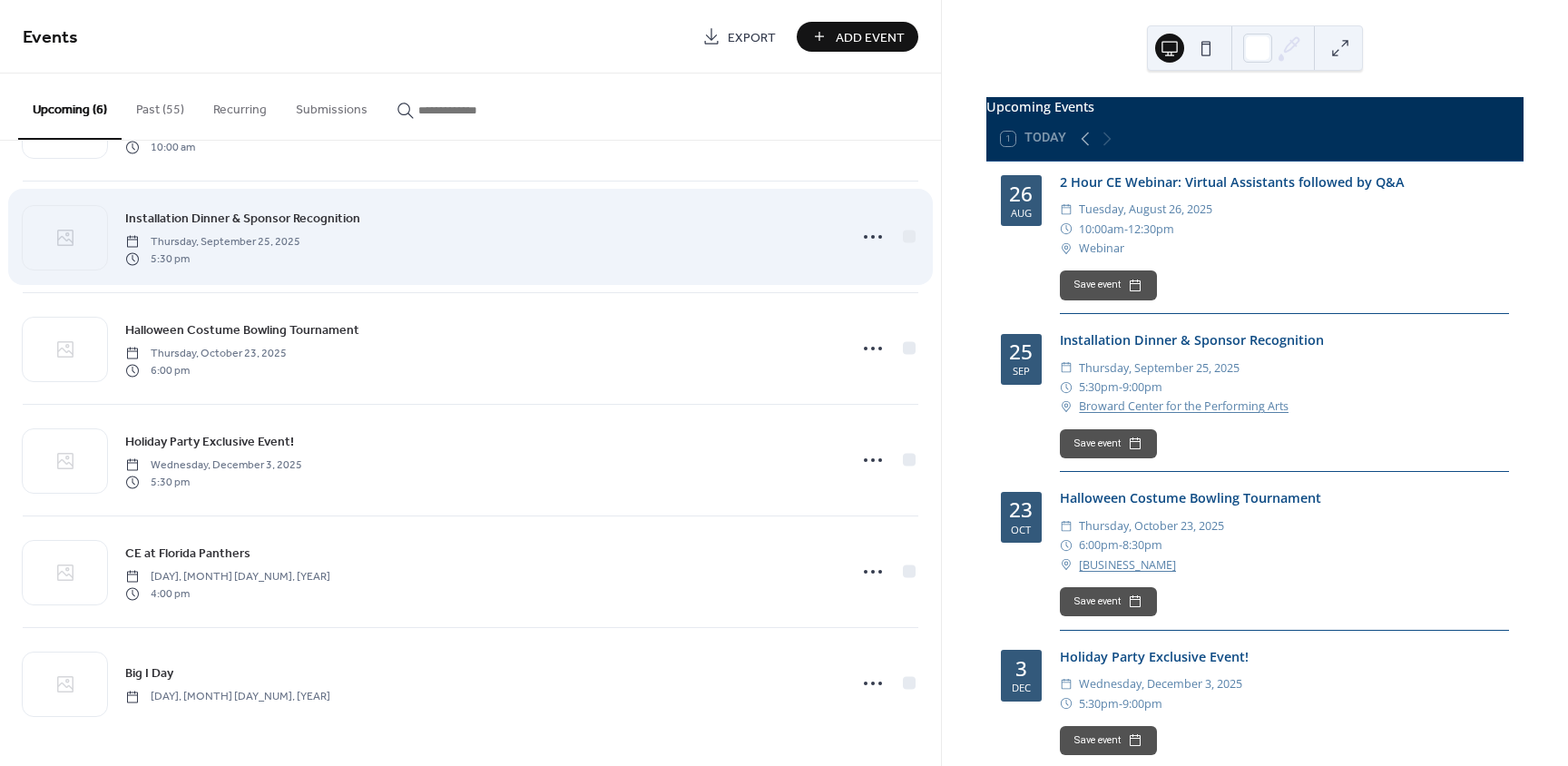 scroll, scrollTop: 0, scrollLeft: 0, axis: both 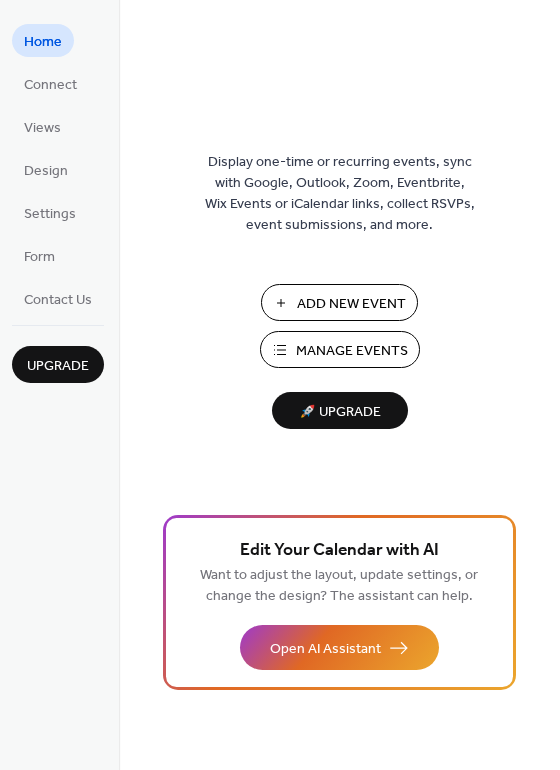 click on "Manage Events" at bounding box center (352, 351) 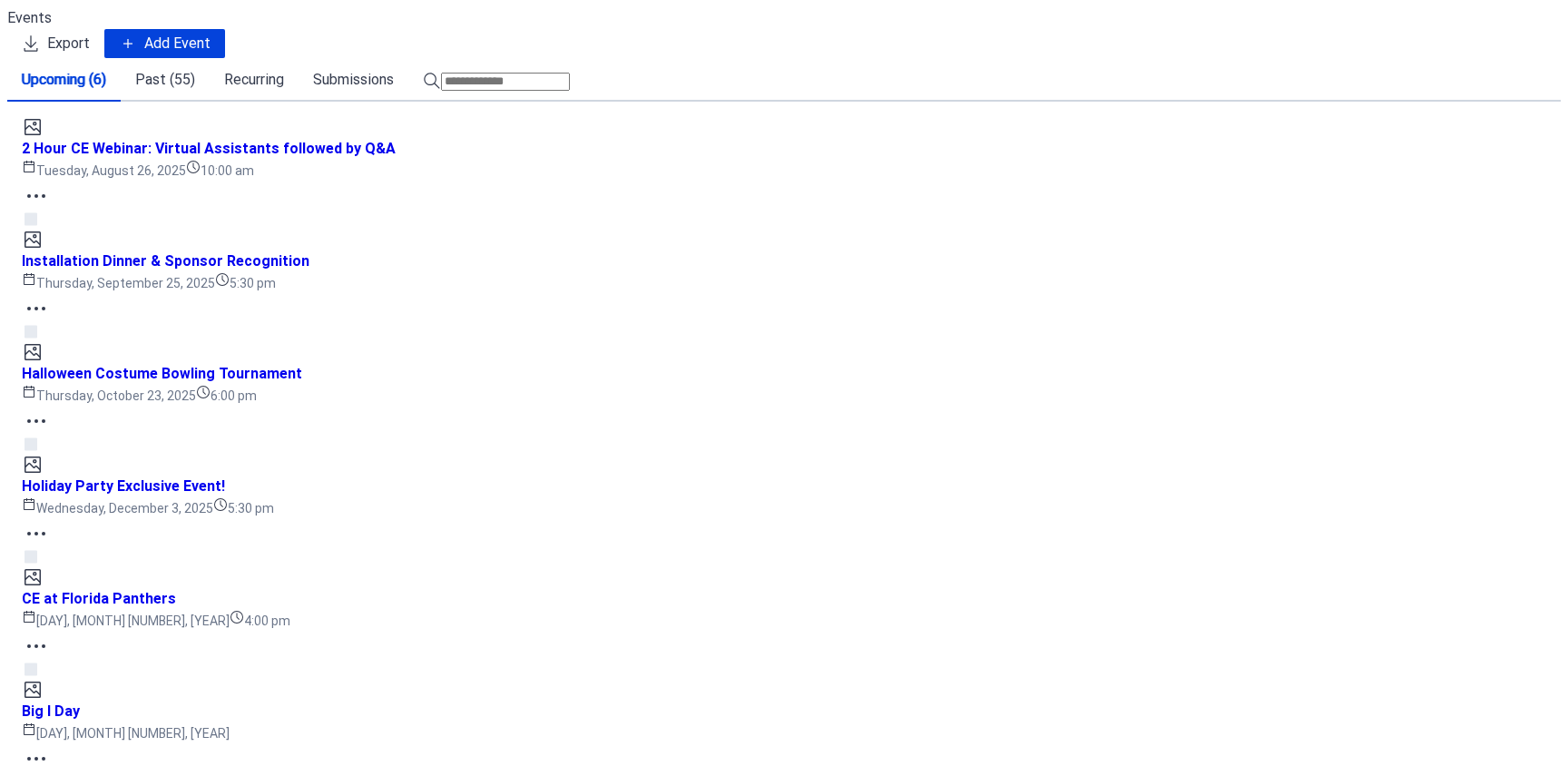 scroll, scrollTop: 0, scrollLeft: 0, axis: both 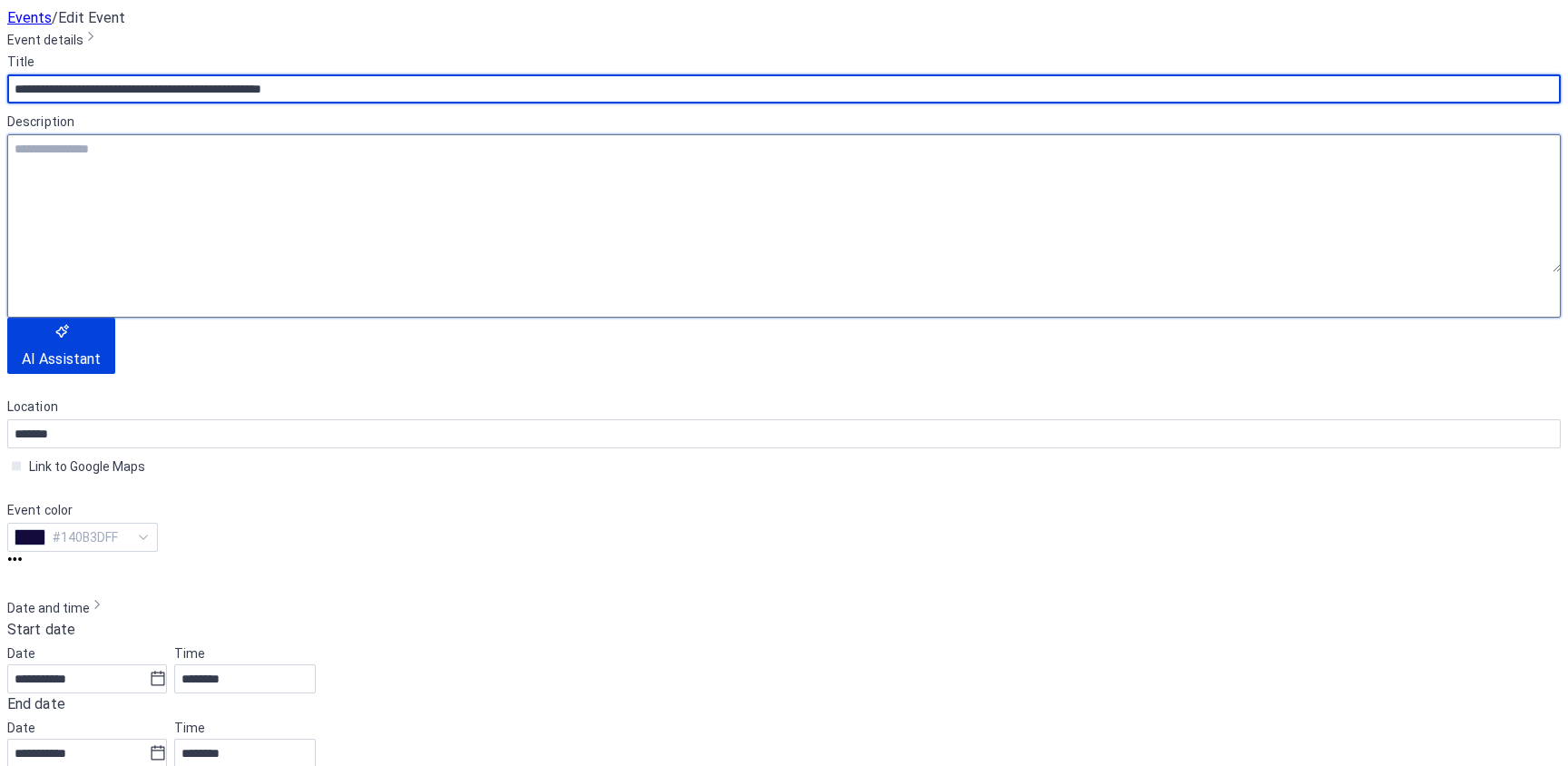 click at bounding box center [784, 203] 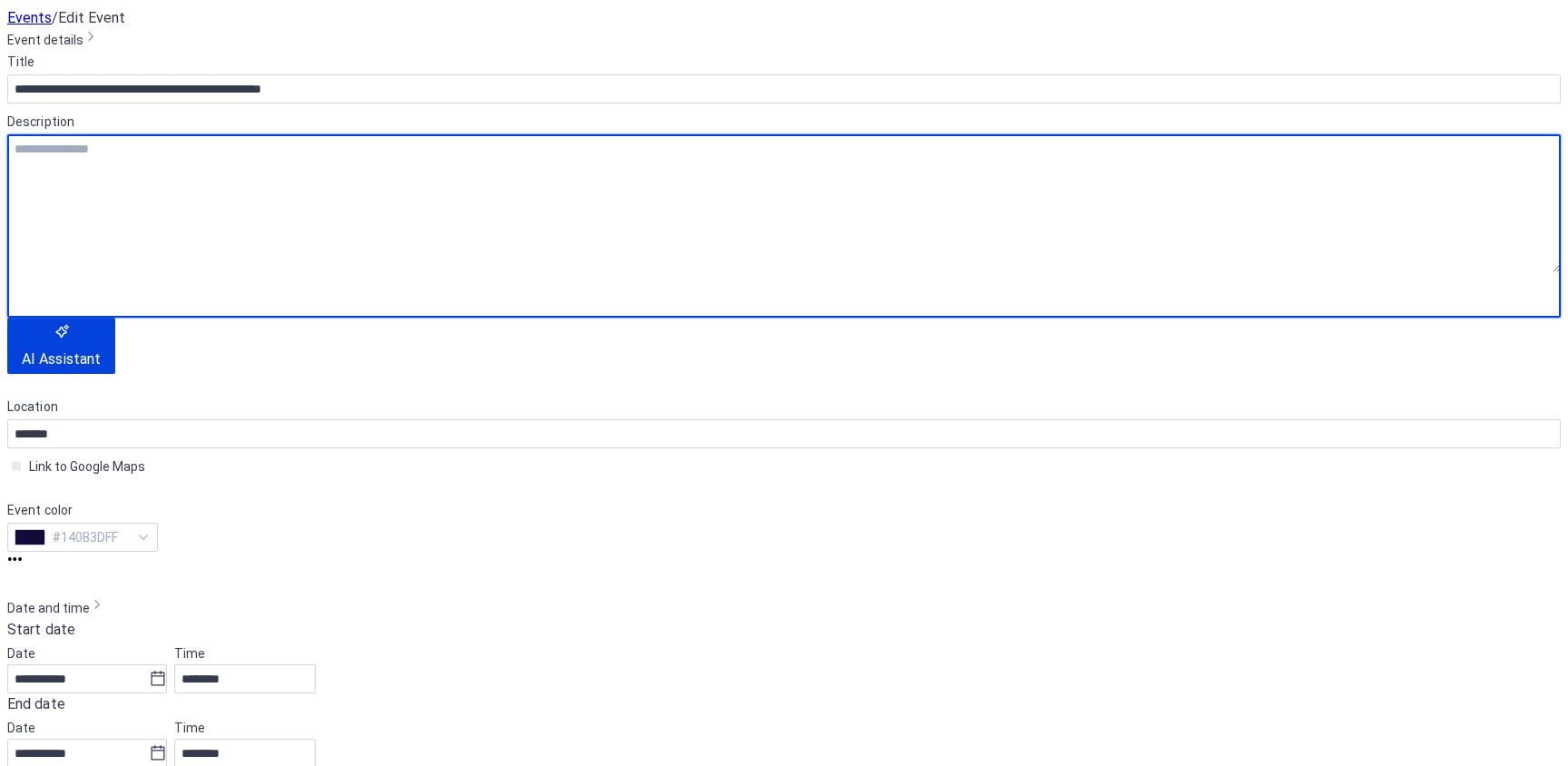 scroll, scrollTop: 545, scrollLeft: 0, axis: vertical 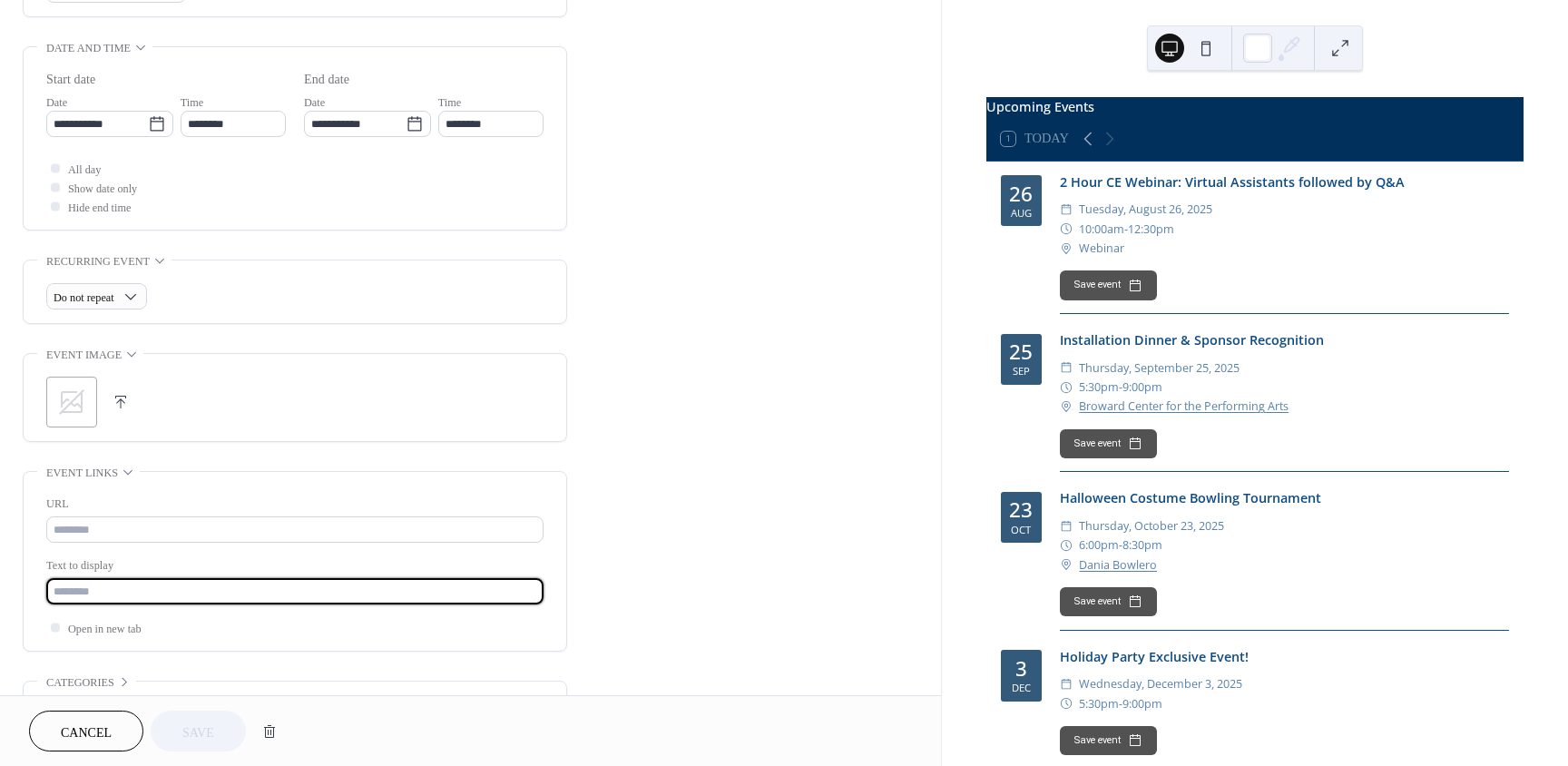 click at bounding box center [295, 591] 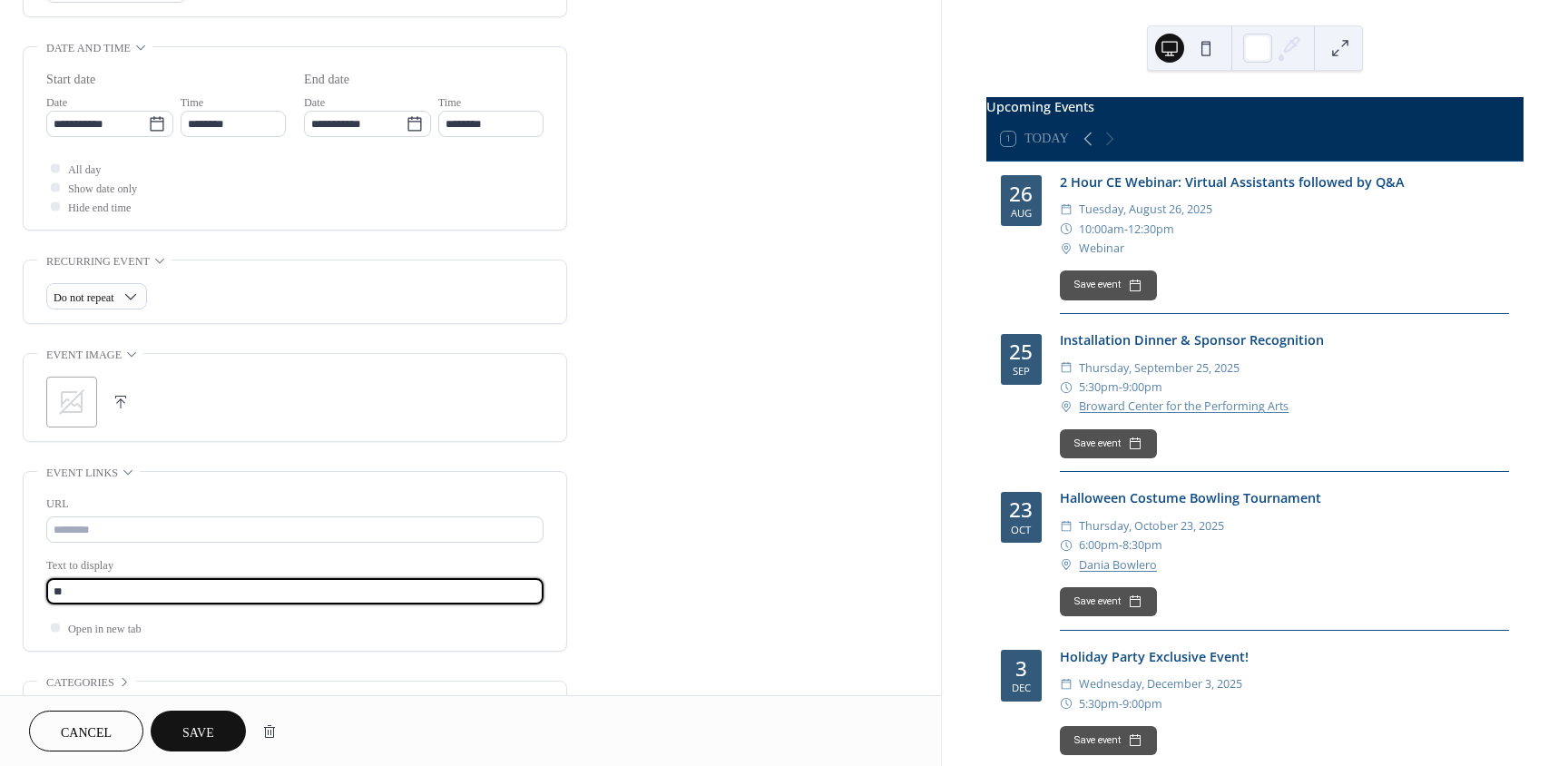 type on "*" 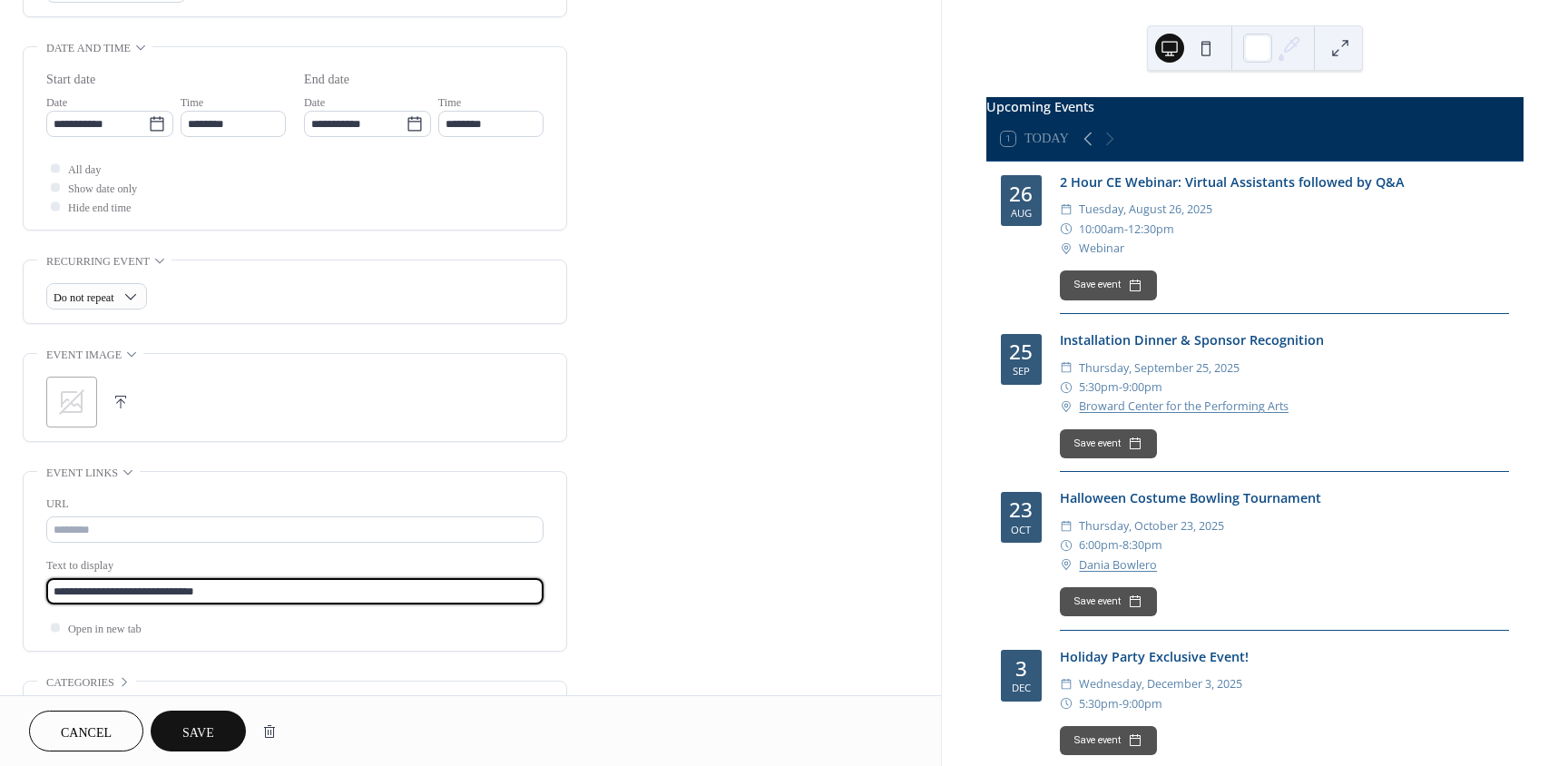 type on "**********" 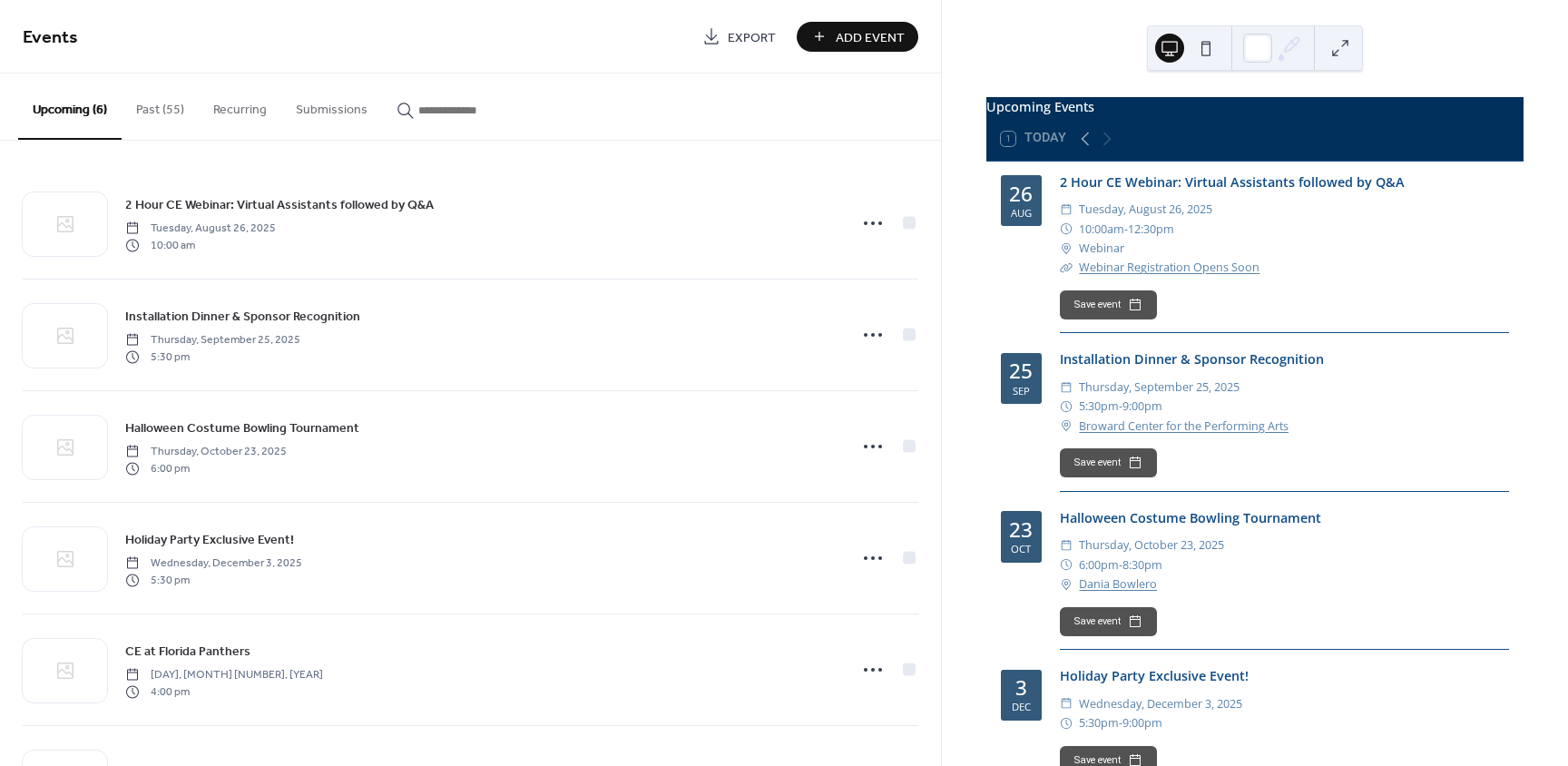 click on "2 Hour CE Webinar: Virtual Assistants  followed by Q&A" at bounding box center (279, 205) 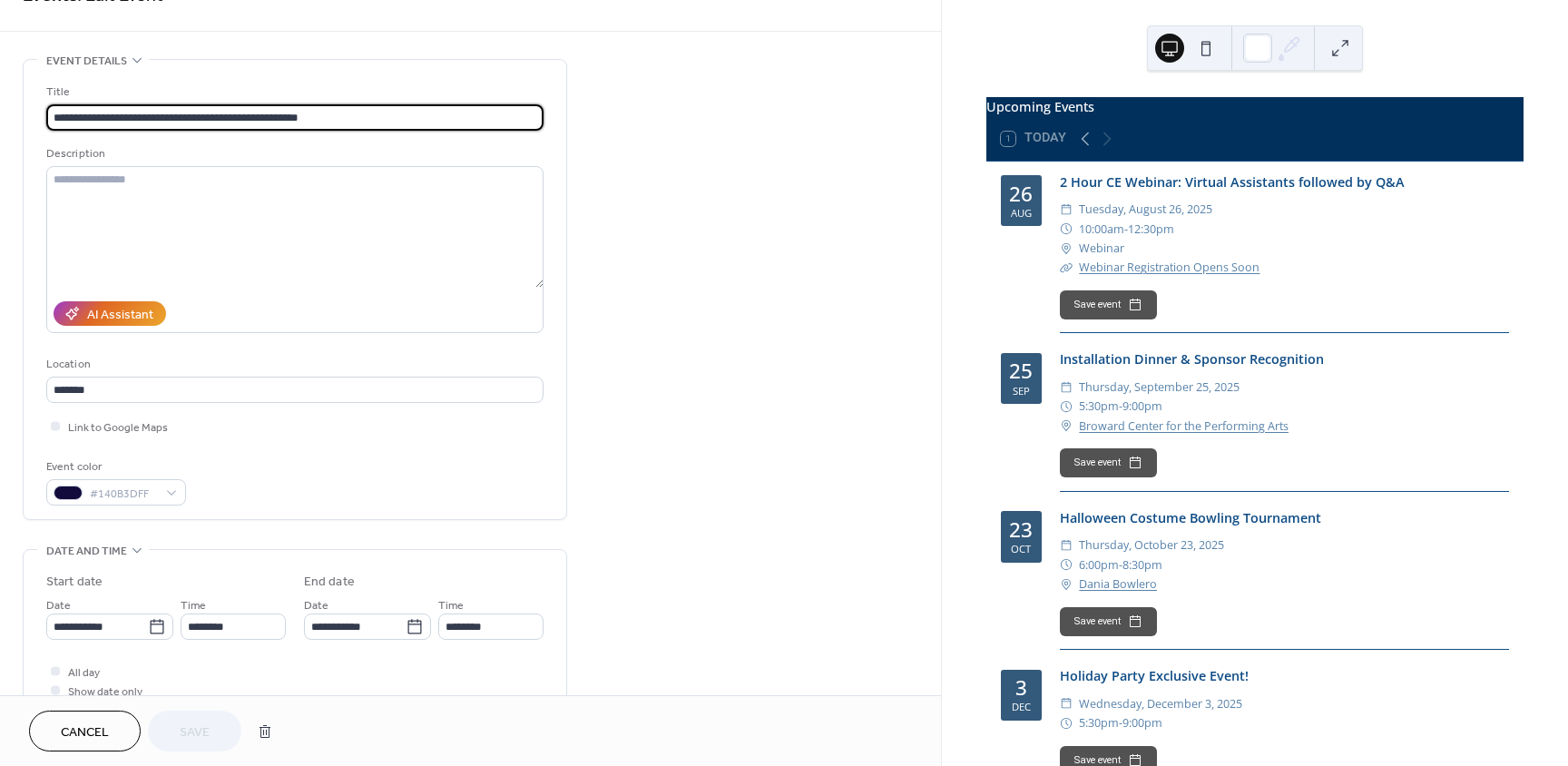 scroll, scrollTop: 0, scrollLeft: 0, axis: both 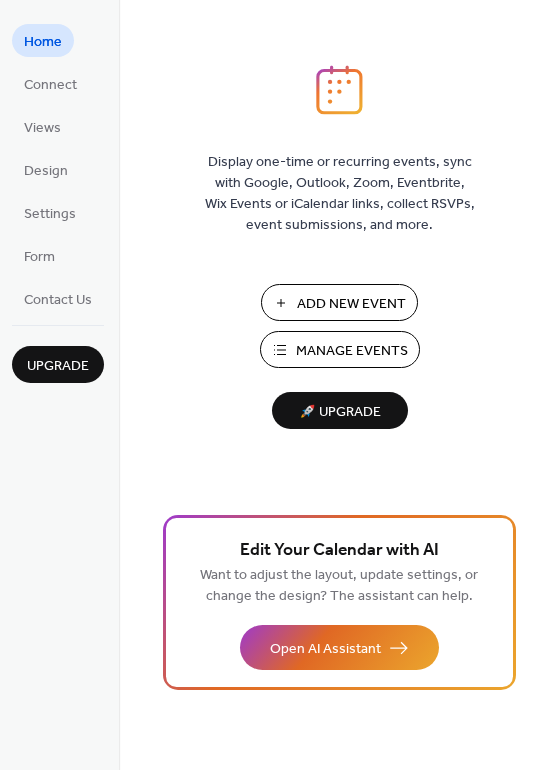 click on "Manage Events" at bounding box center [352, 351] 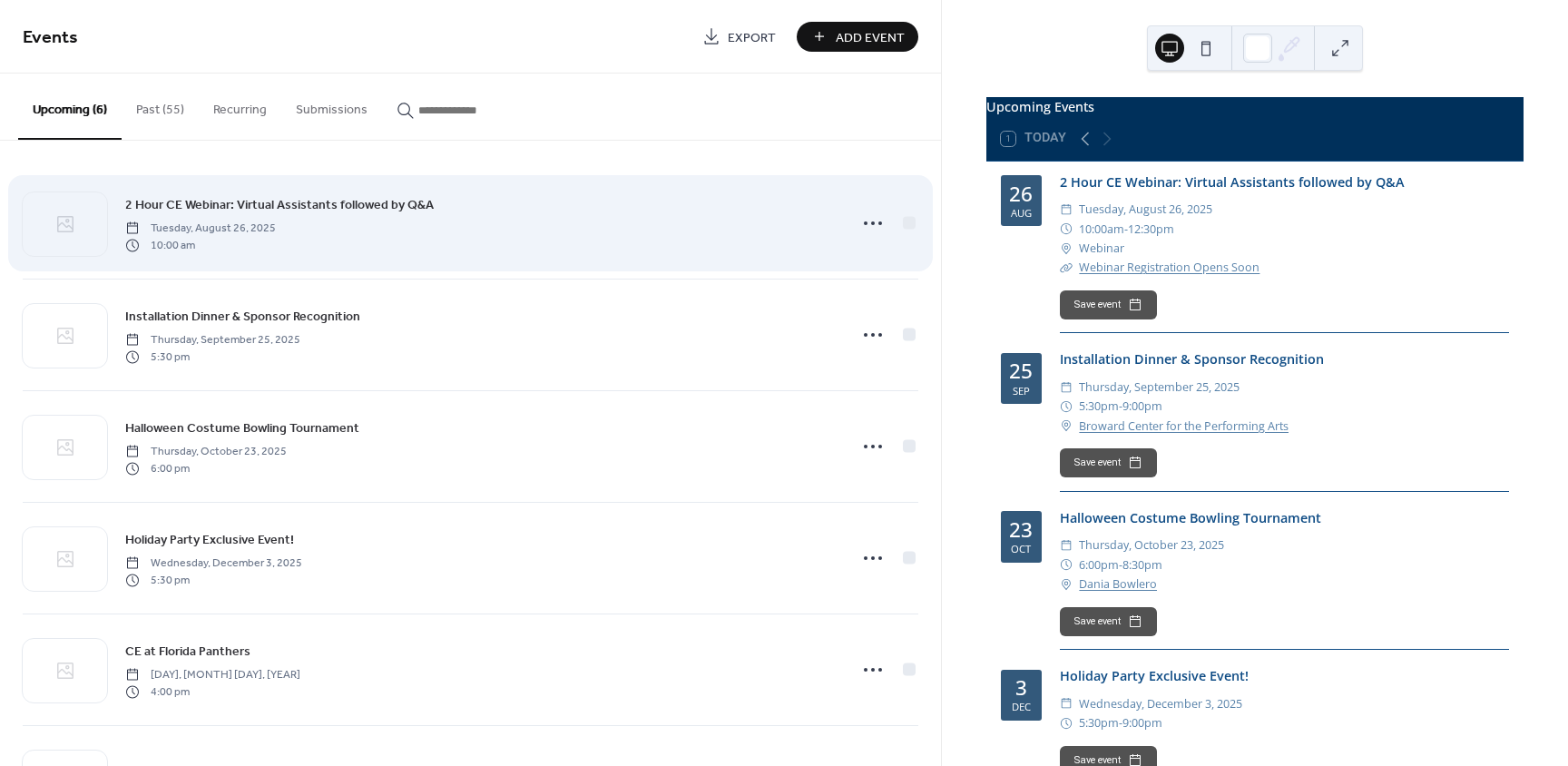 scroll, scrollTop: 0, scrollLeft: 0, axis: both 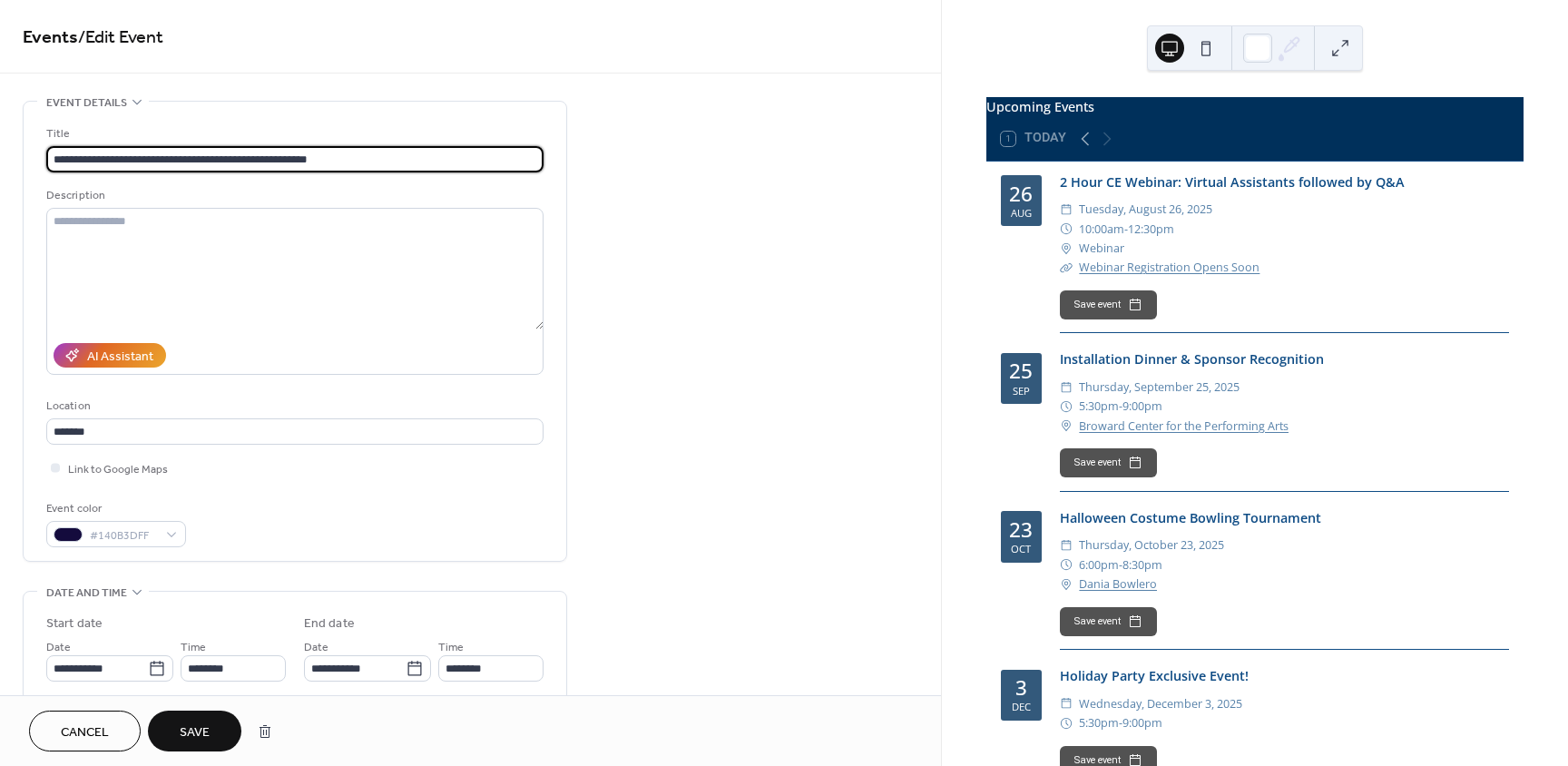 type on "**********" 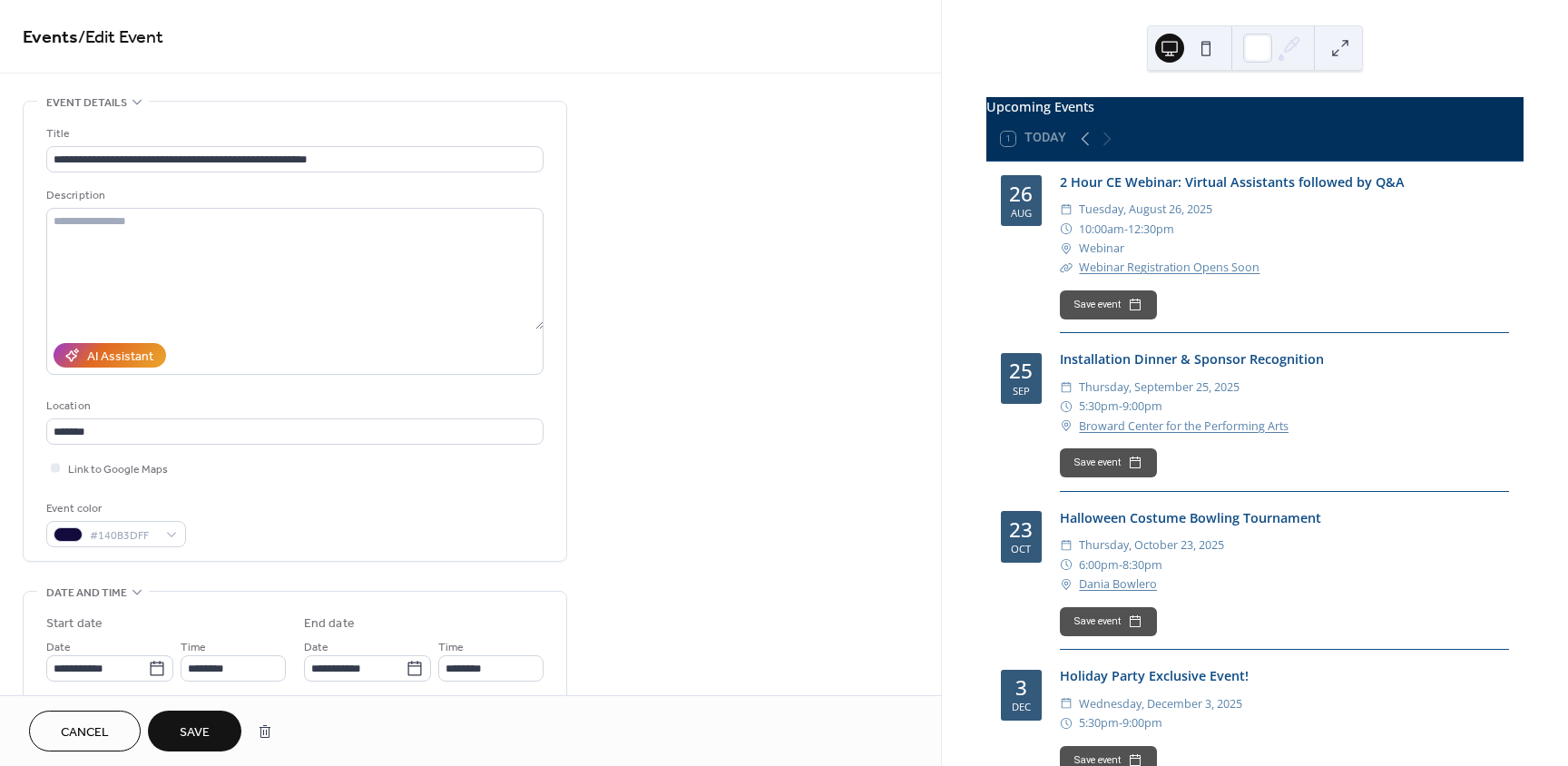 click on "Save" at bounding box center [194, 732] 